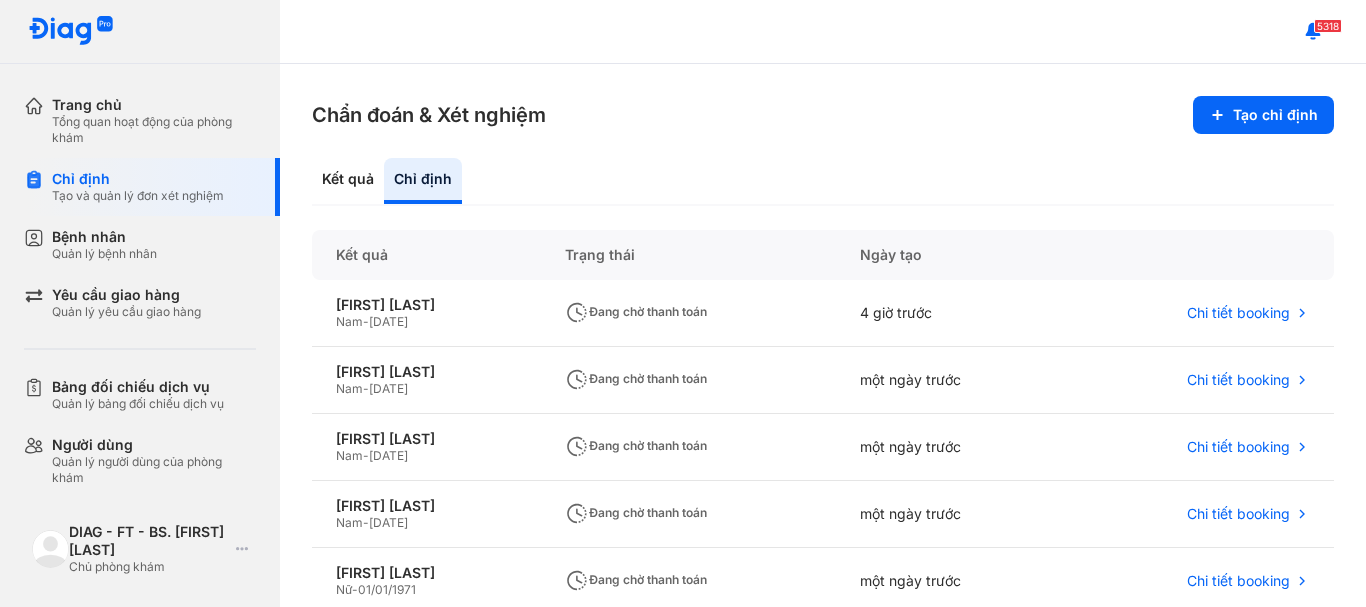 scroll, scrollTop: 0, scrollLeft: 0, axis: both 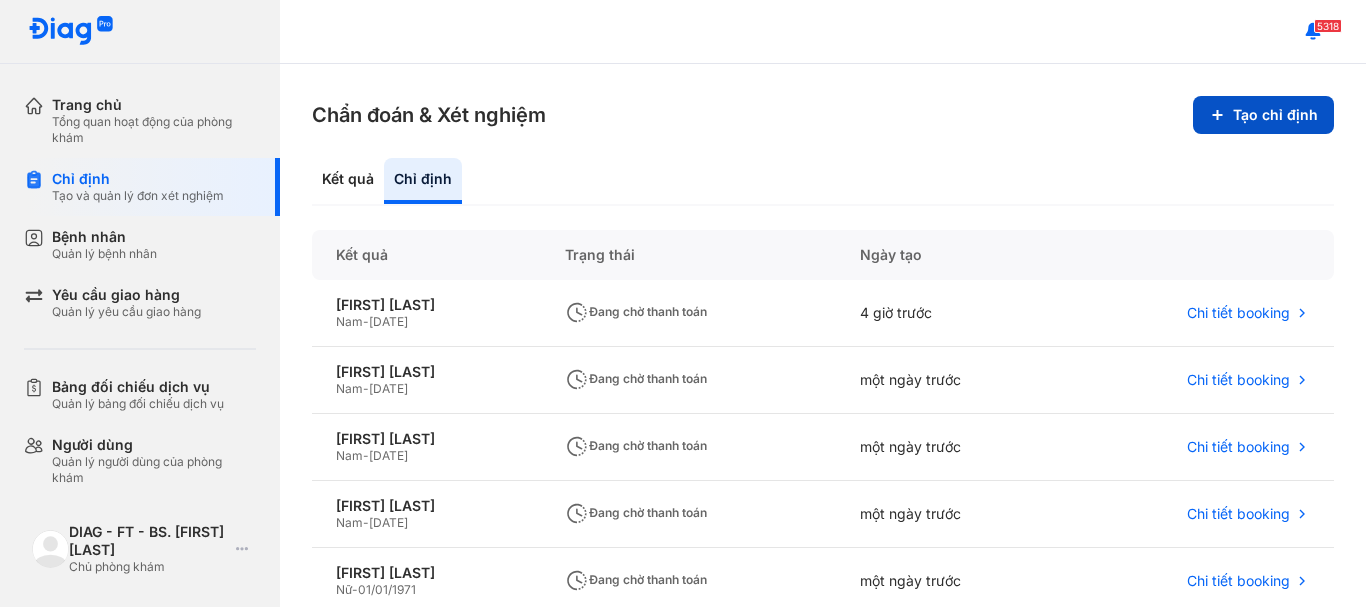 click on "Tạo chỉ định" at bounding box center (1263, 115) 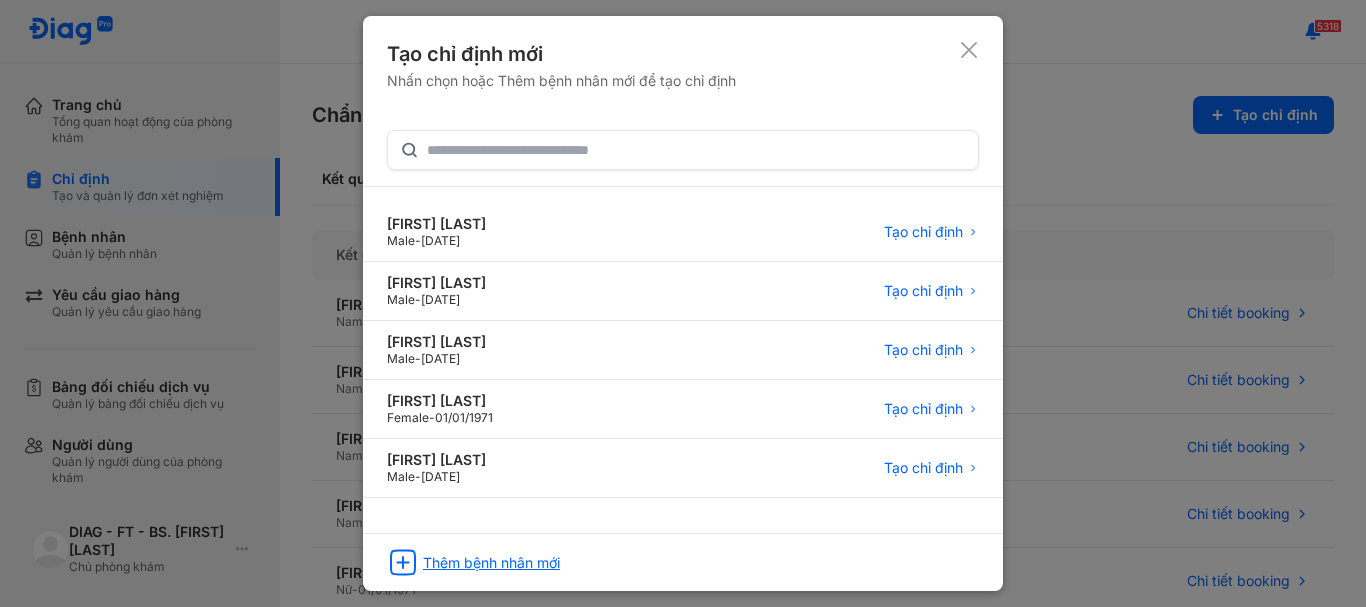 click on "Thêm bệnh nhân mới" at bounding box center (491, 563) 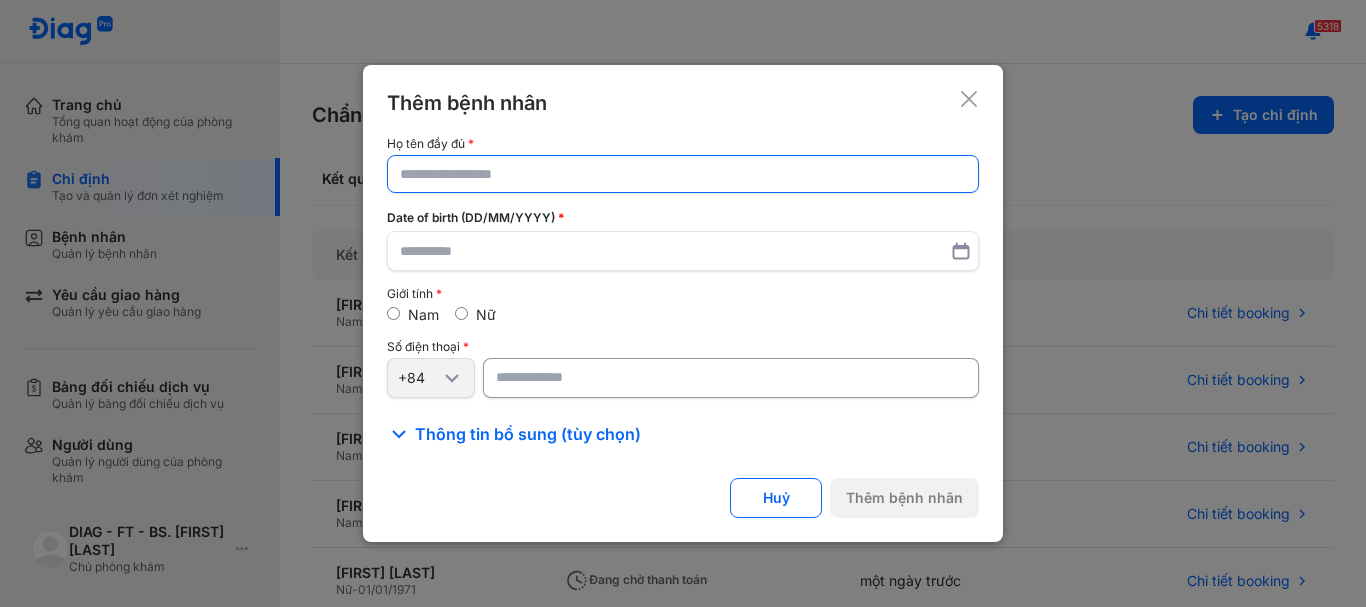 click 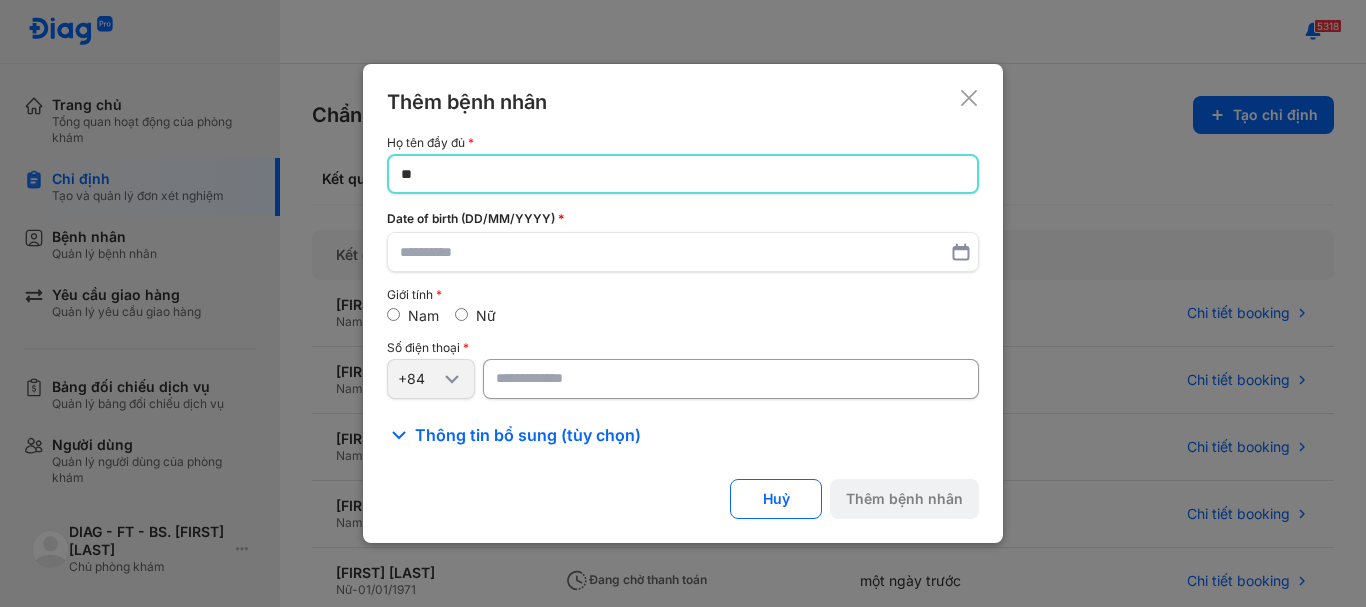 type on "*" 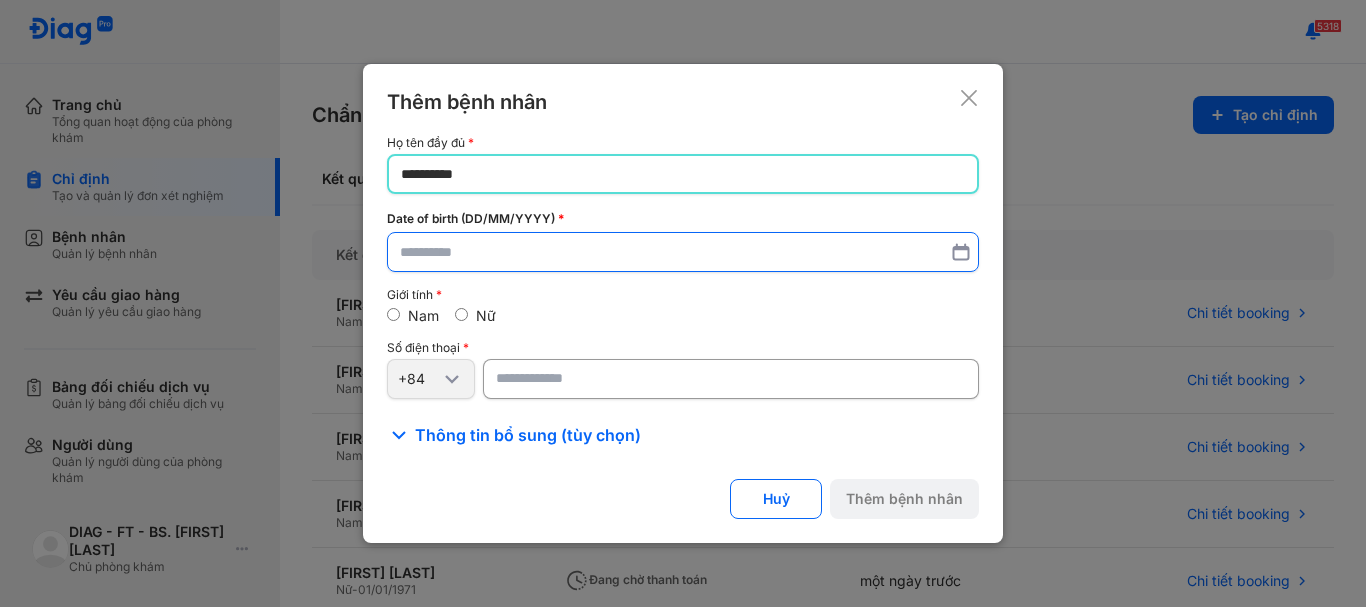 type on "**********" 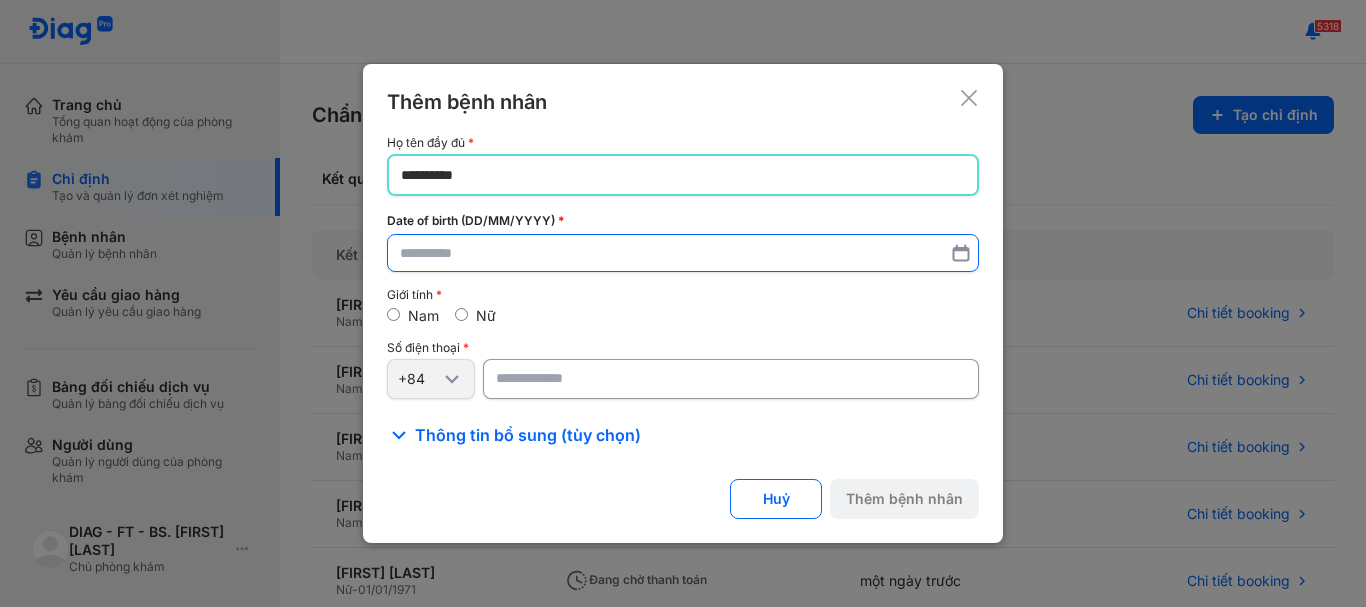 click at bounding box center (683, 253) 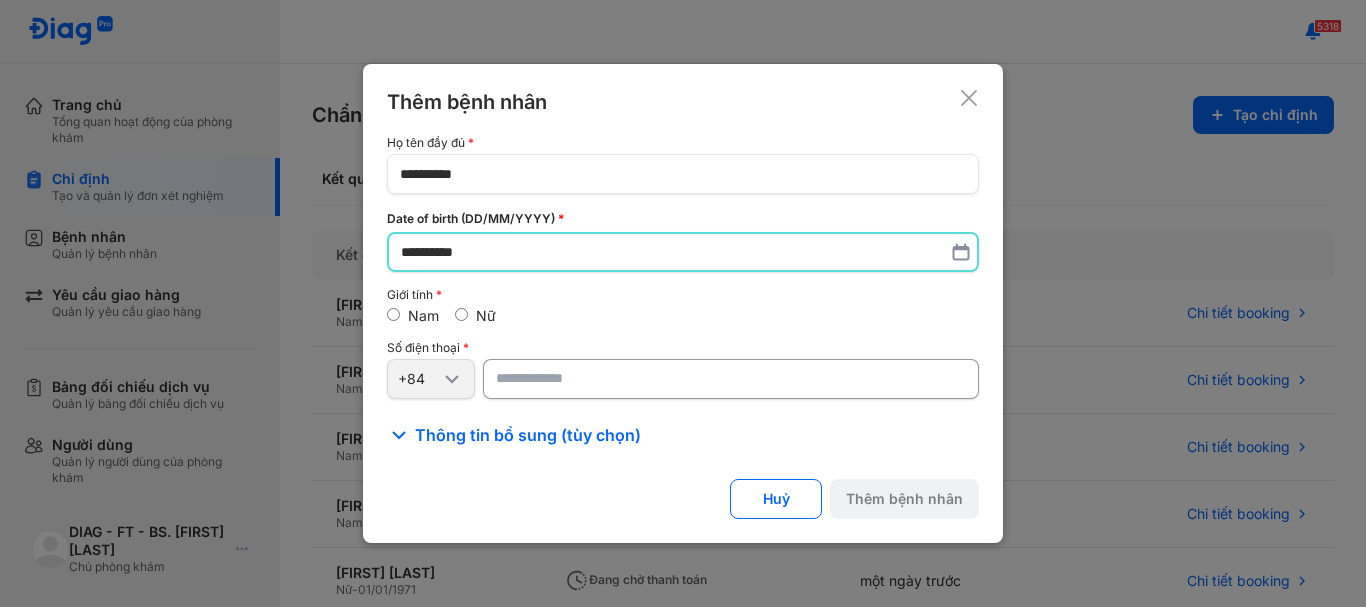 type on "**********" 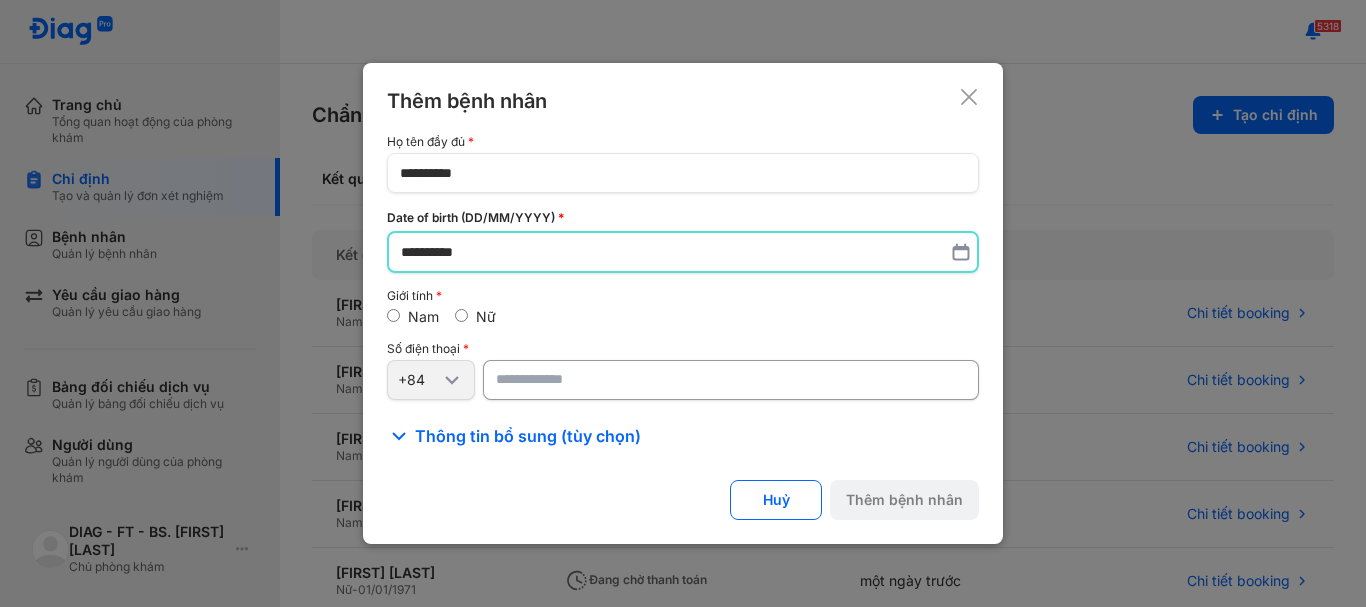 click at bounding box center (731, 380) 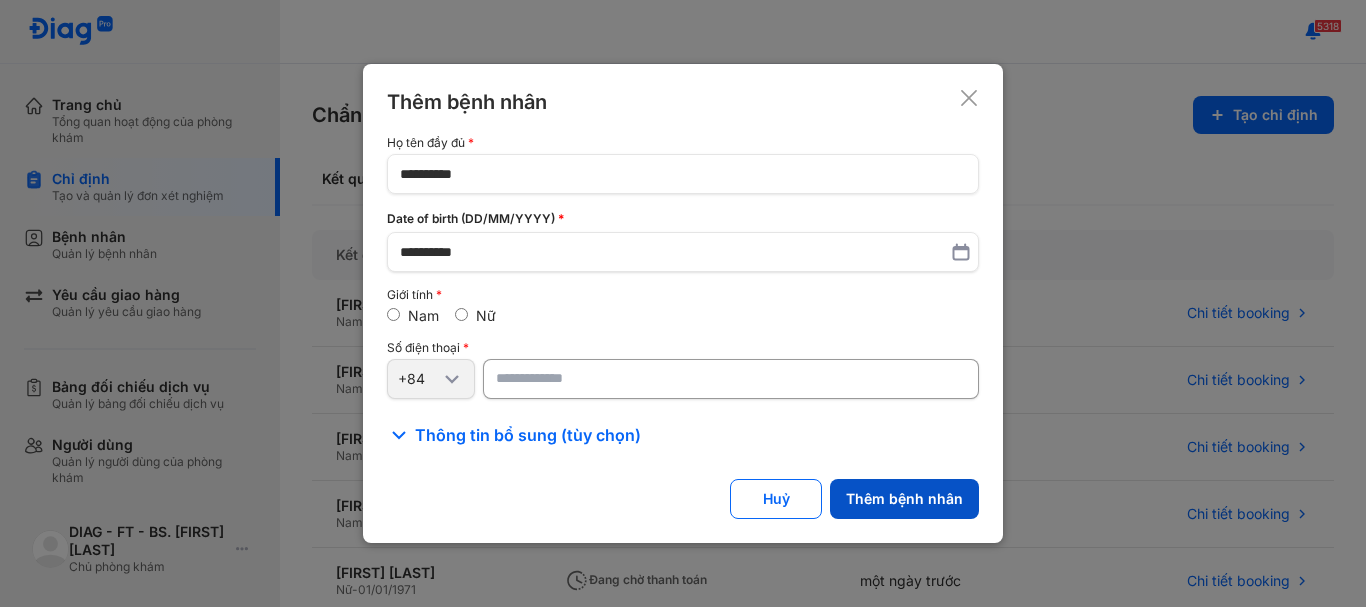 type on "**********" 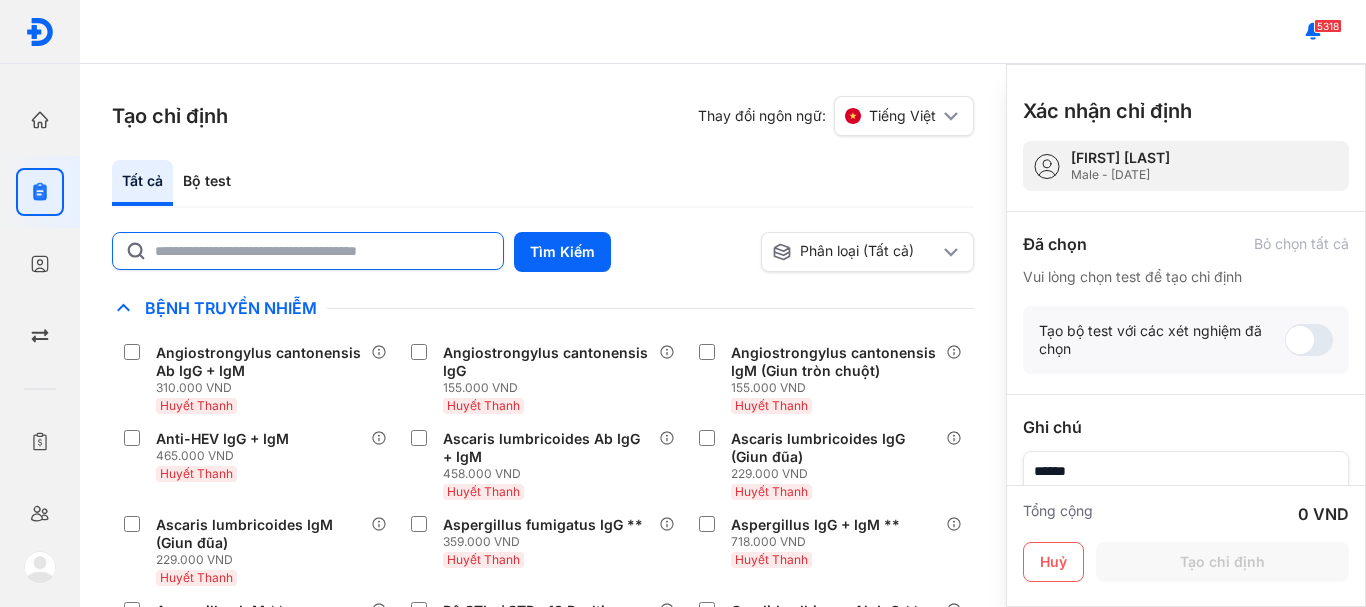 click 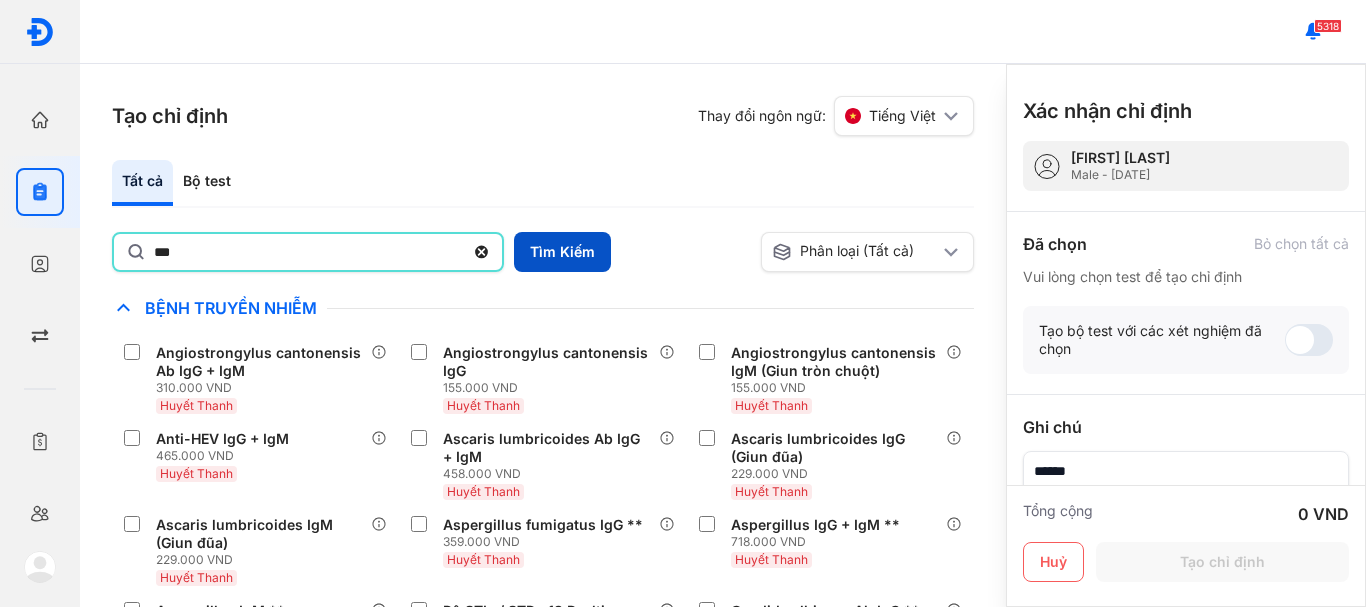 type on "***" 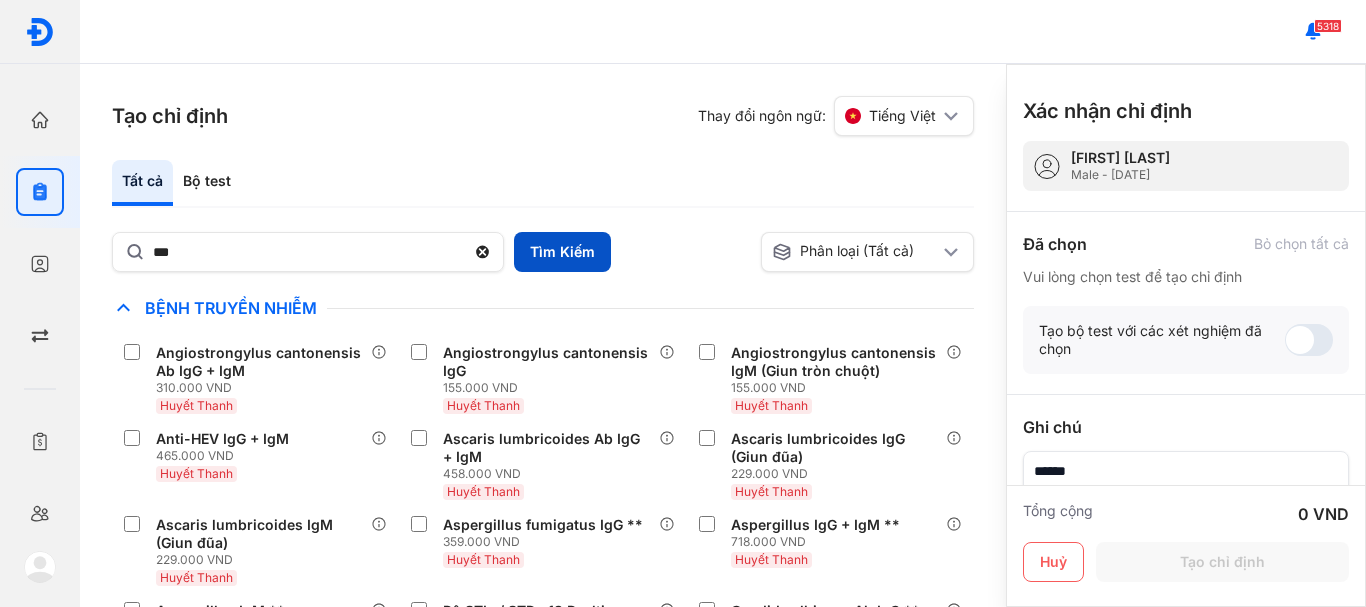 click on "Tìm Kiếm" at bounding box center [562, 252] 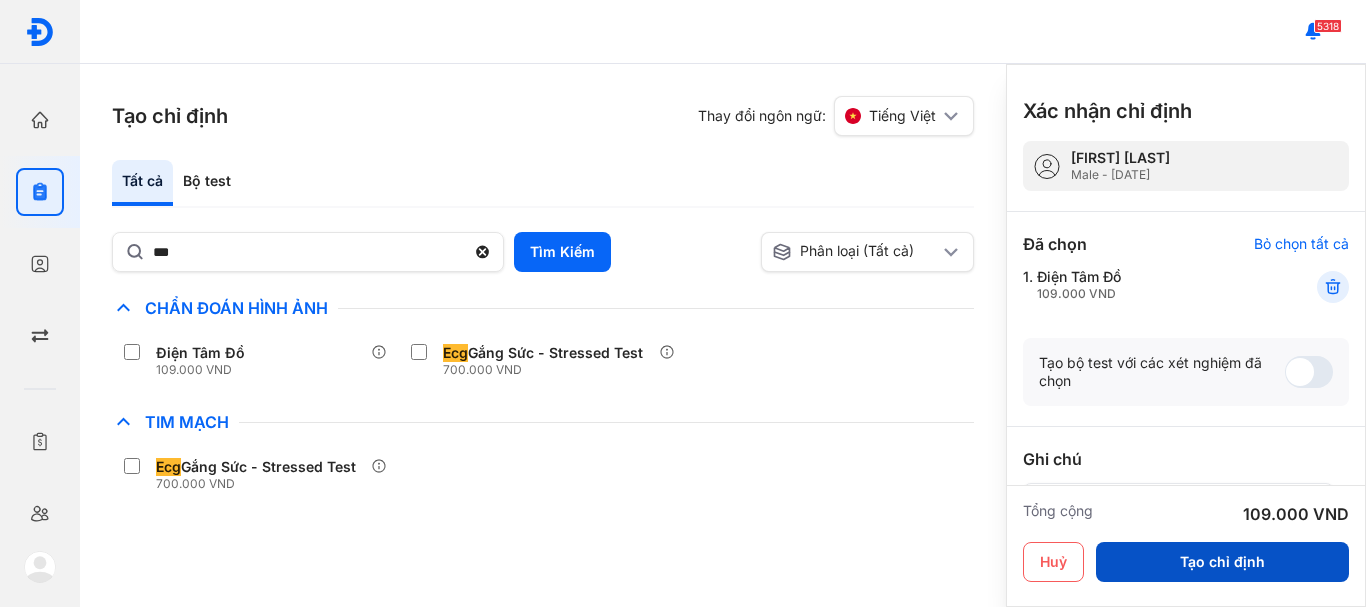 click on "Tạo chỉ định" at bounding box center (1222, 562) 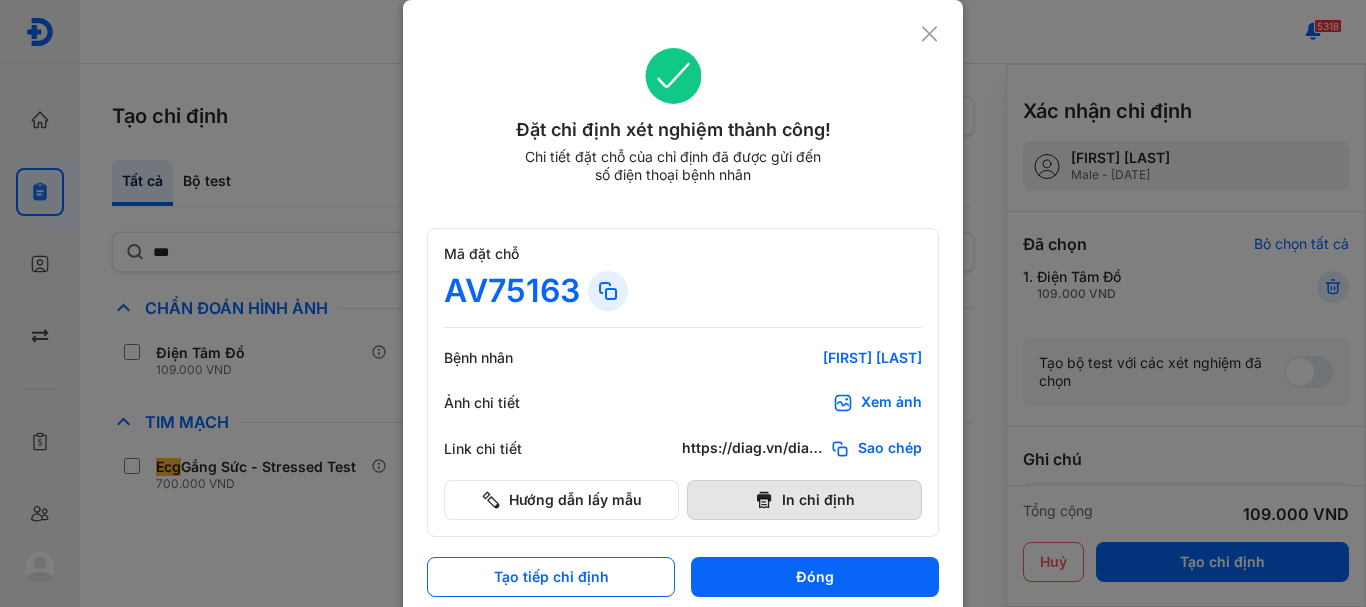 click on "In chỉ định" at bounding box center [804, 500] 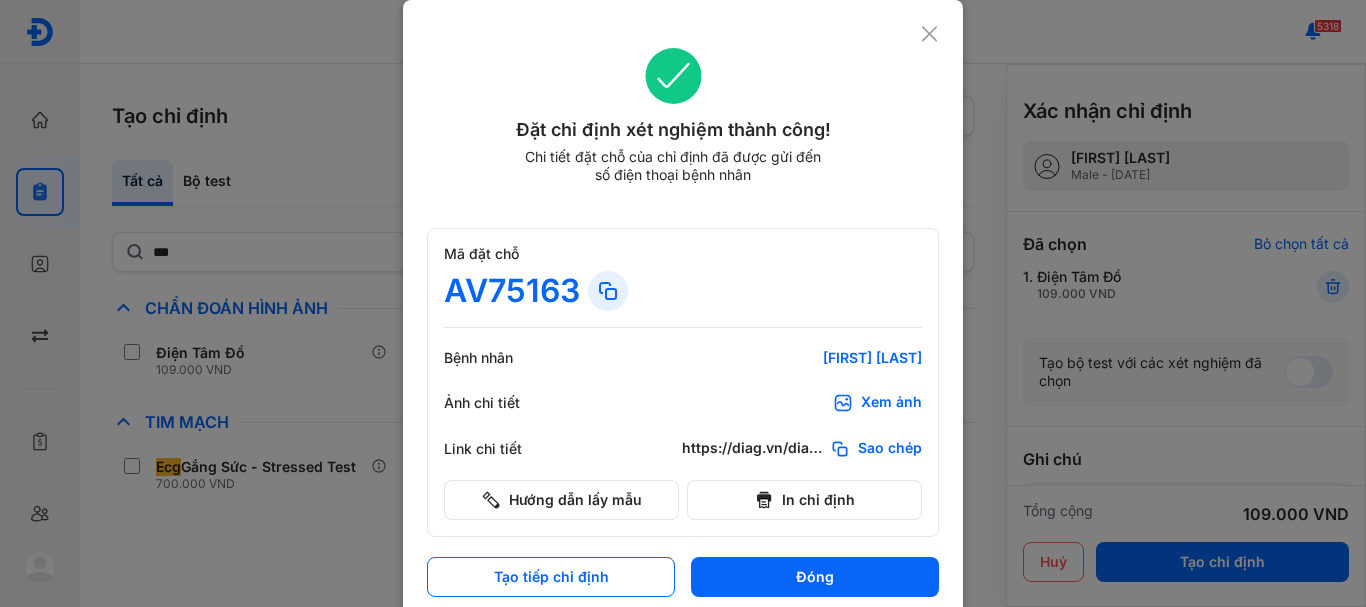 scroll, scrollTop: 0, scrollLeft: 0, axis: both 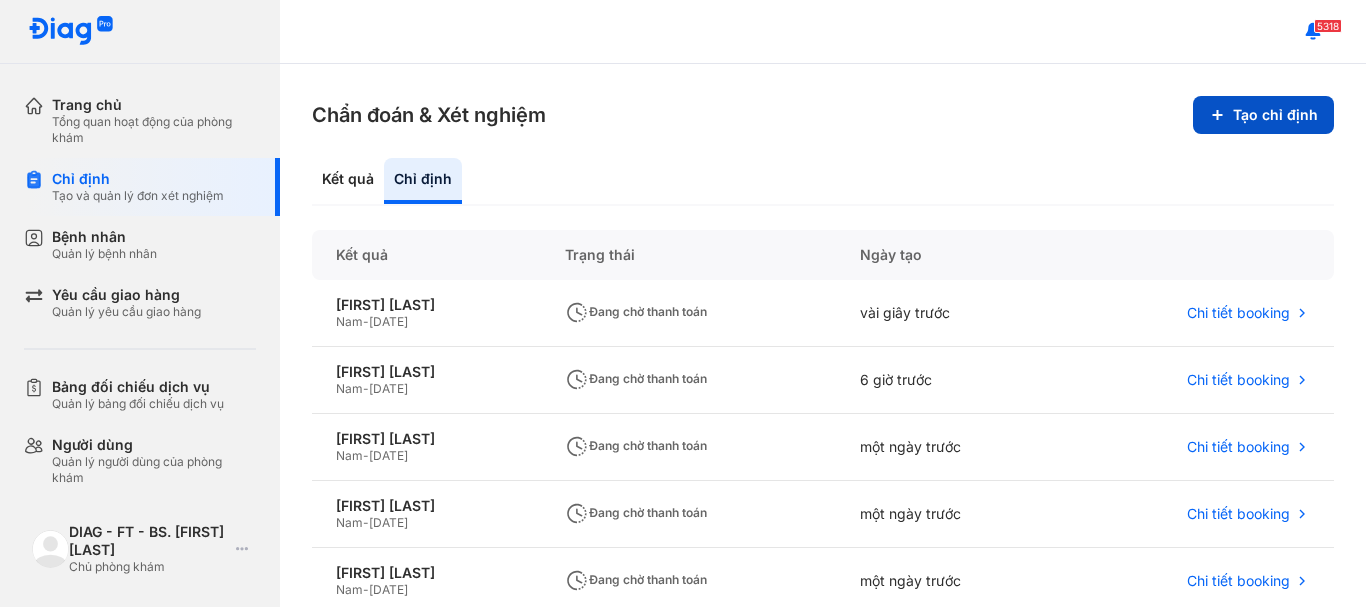 click on "Tạo chỉ định" at bounding box center [1263, 115] 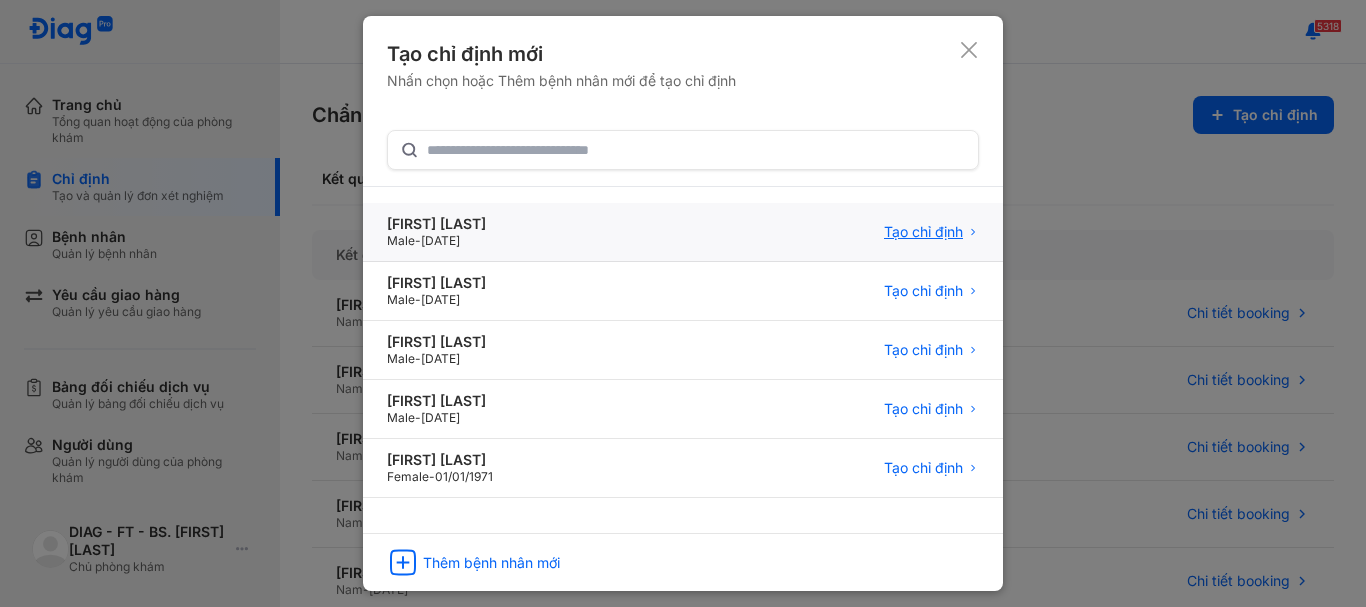 click on "Tạo chỉ định" at bounding box center [923, 232] 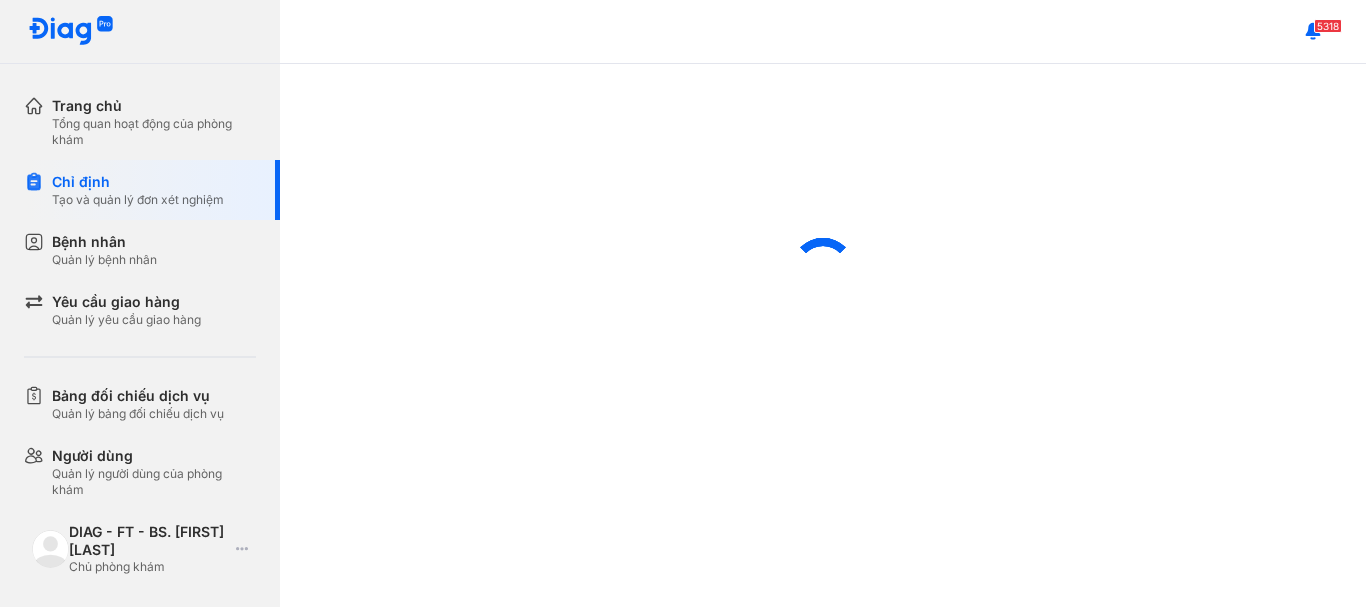 scroll, scrollTop: 0, scrollLeft: 0, axis: both 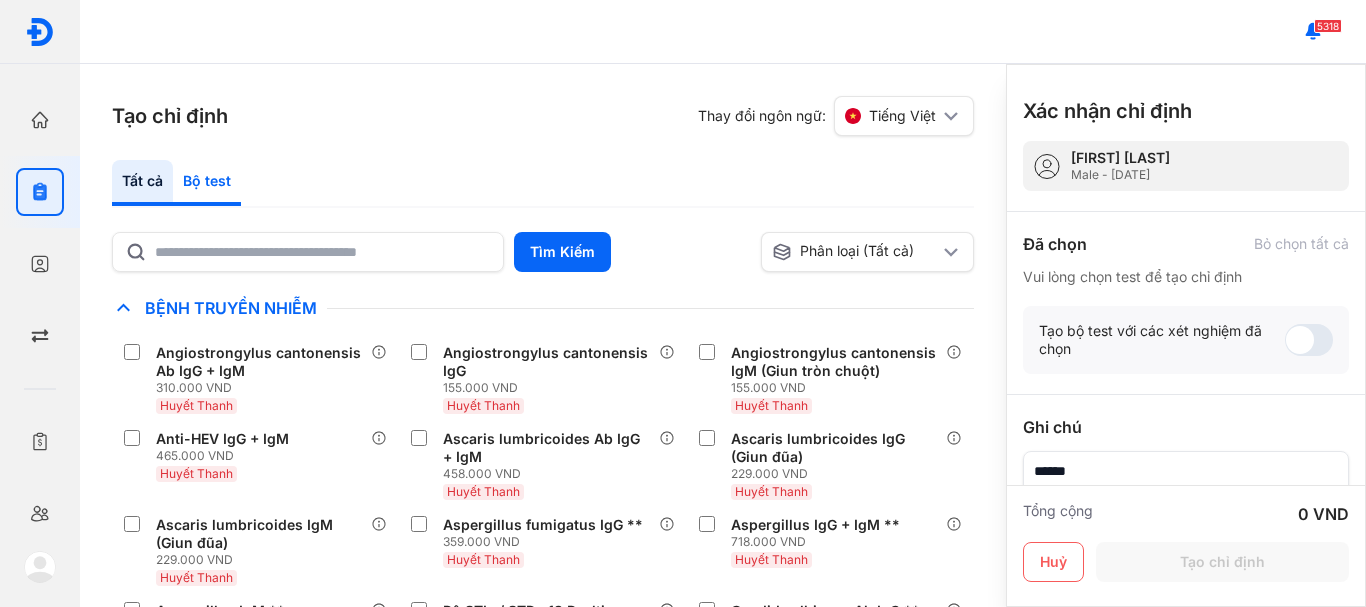 click on "Bộ test" 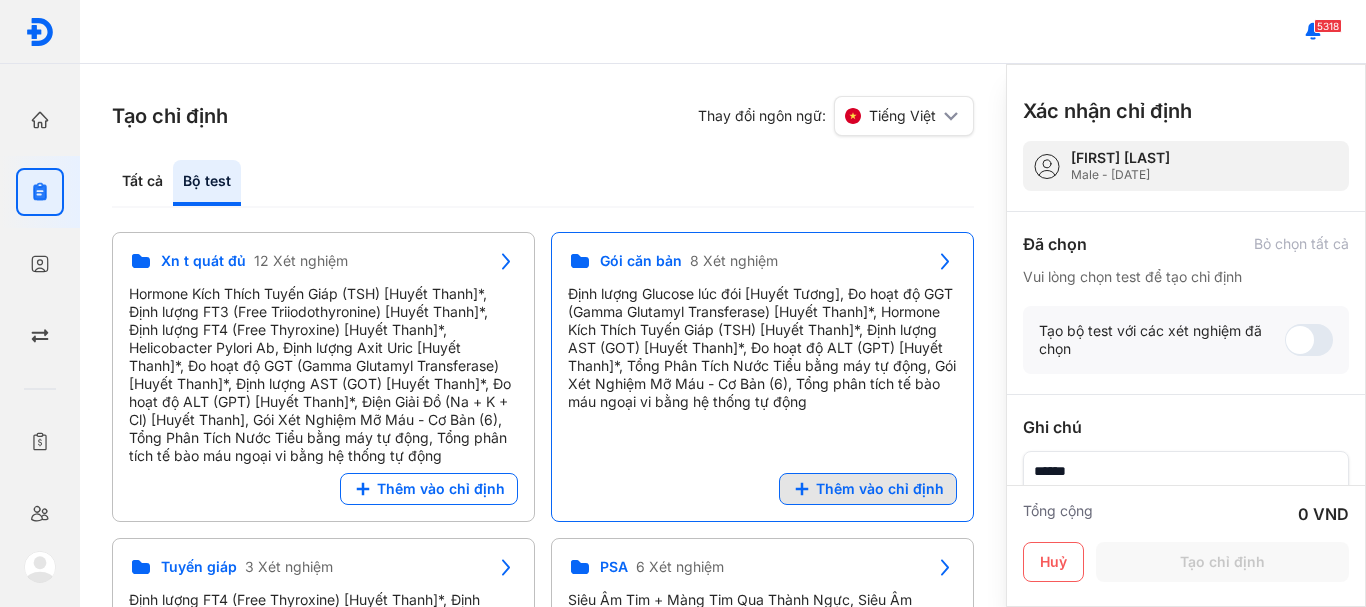 click on "Thêm vào chỉ định" 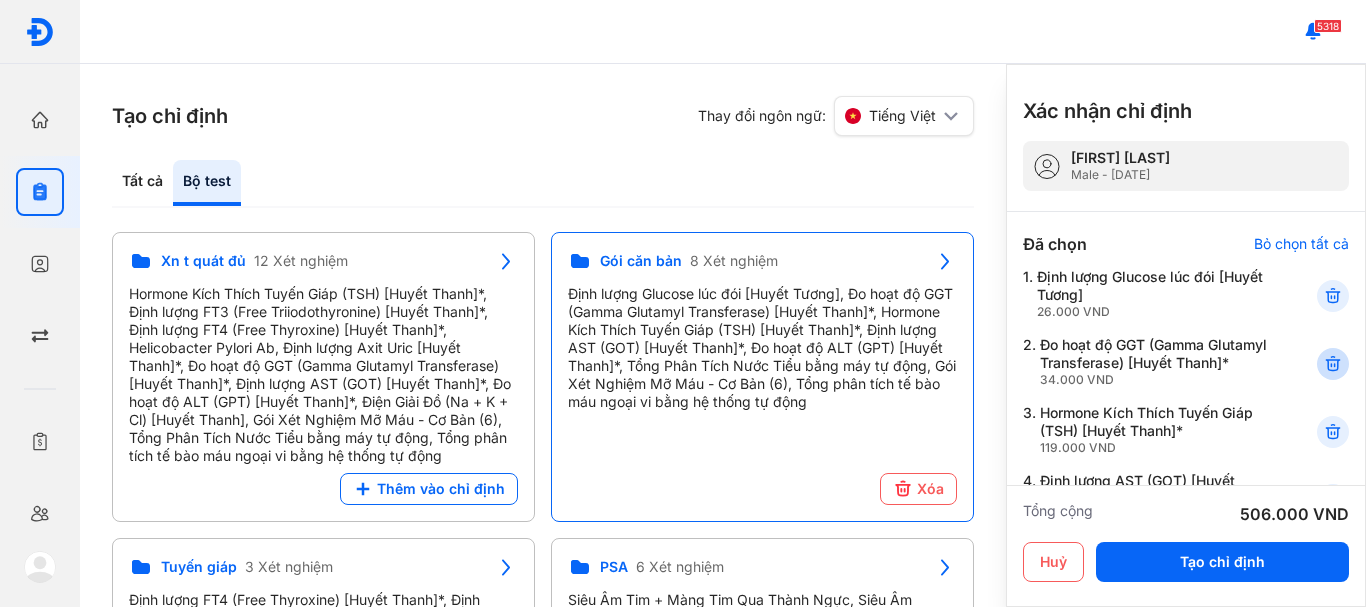 click 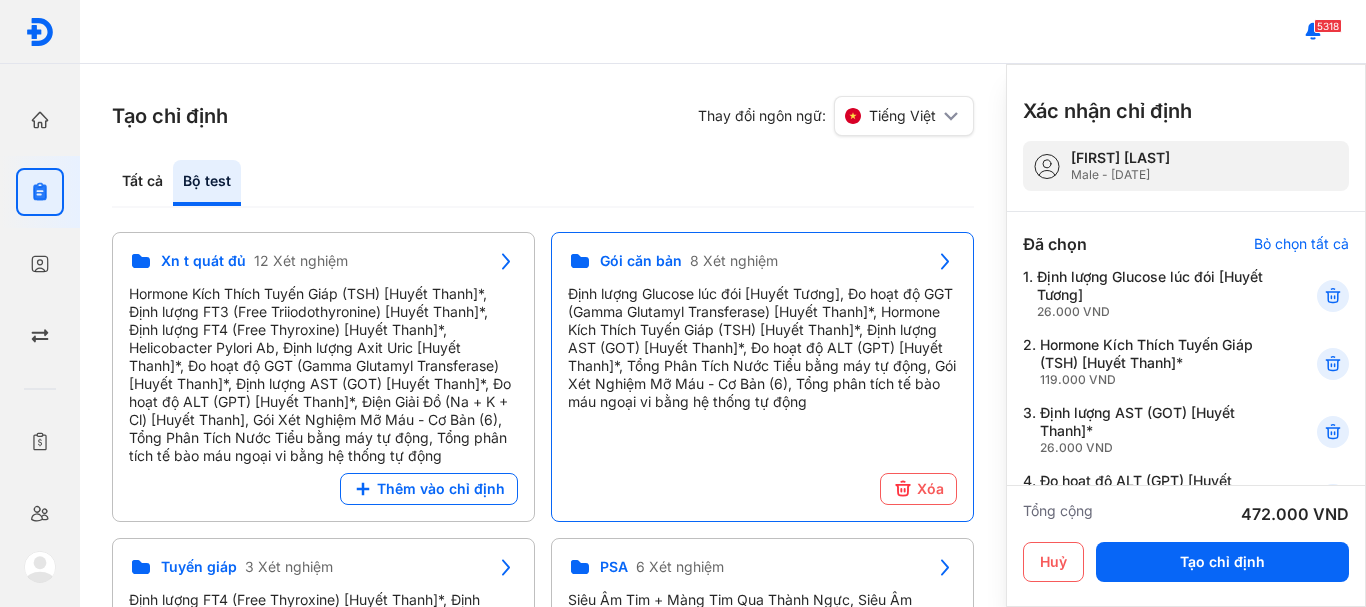 click 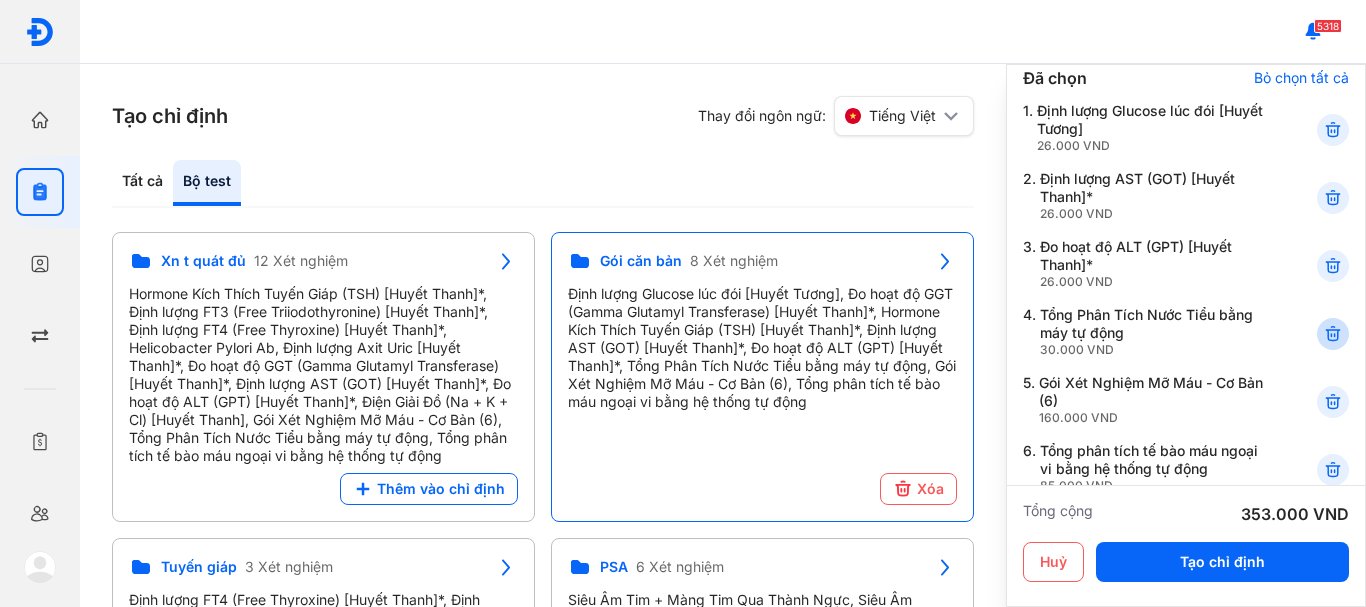 scroll, scrollTop: 200, scrollLeft: 0, axis: vertical 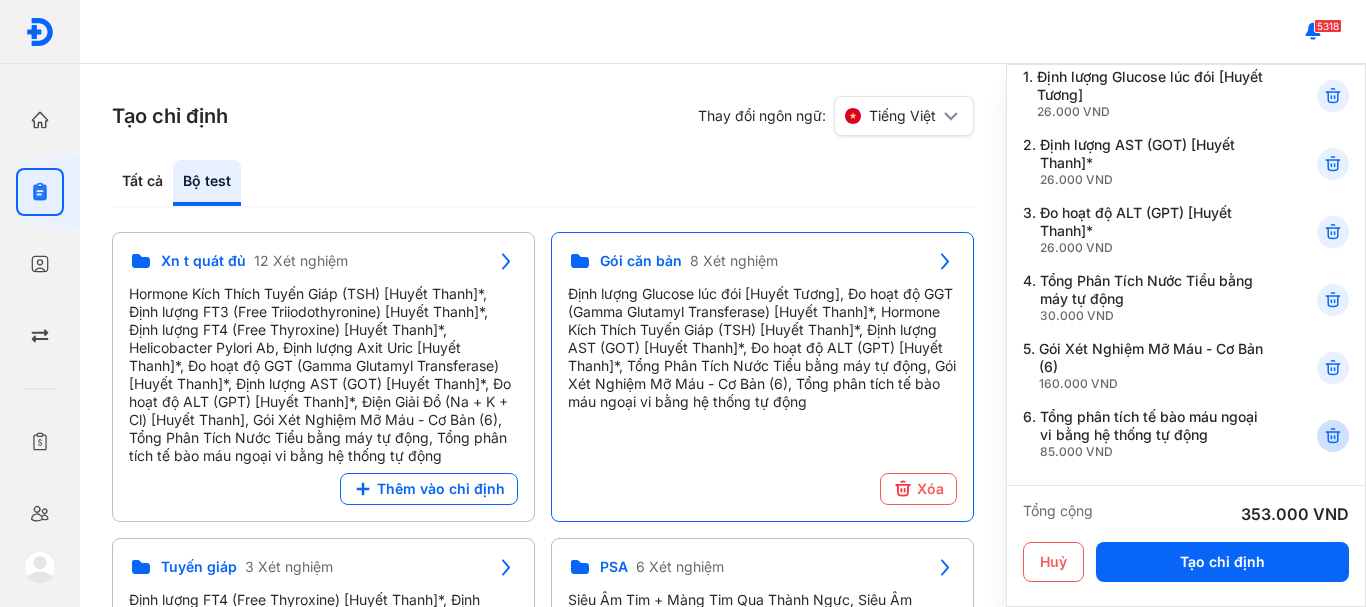 click 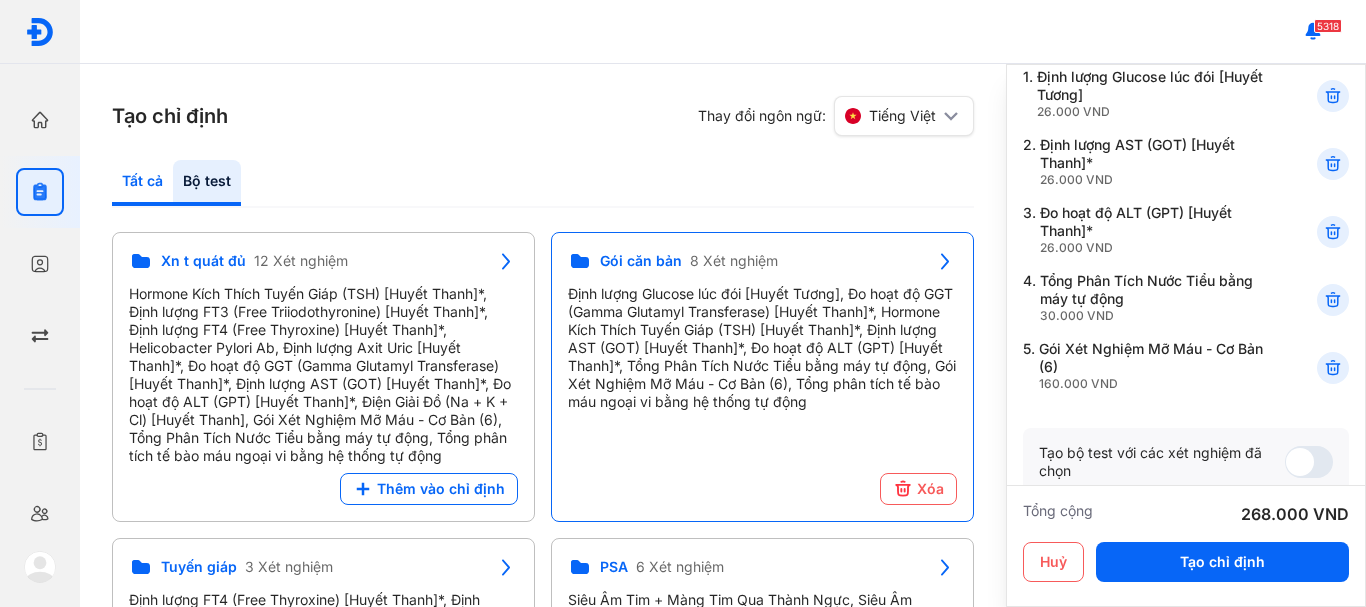 click on "Tất cả" 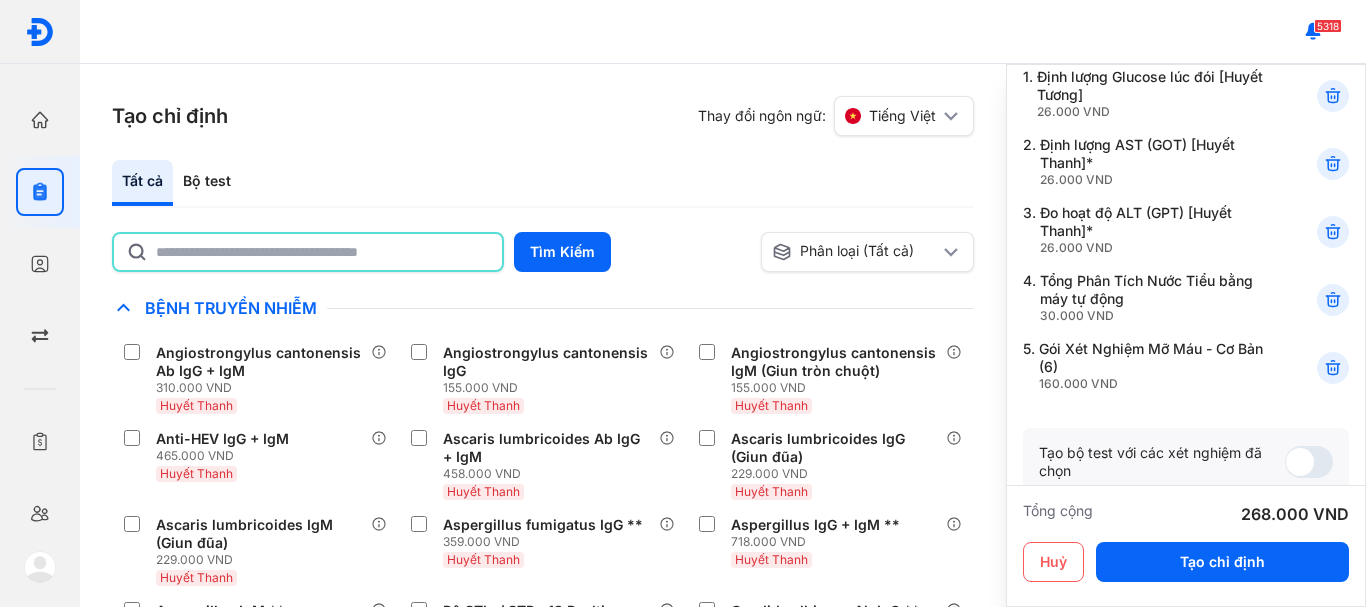 click 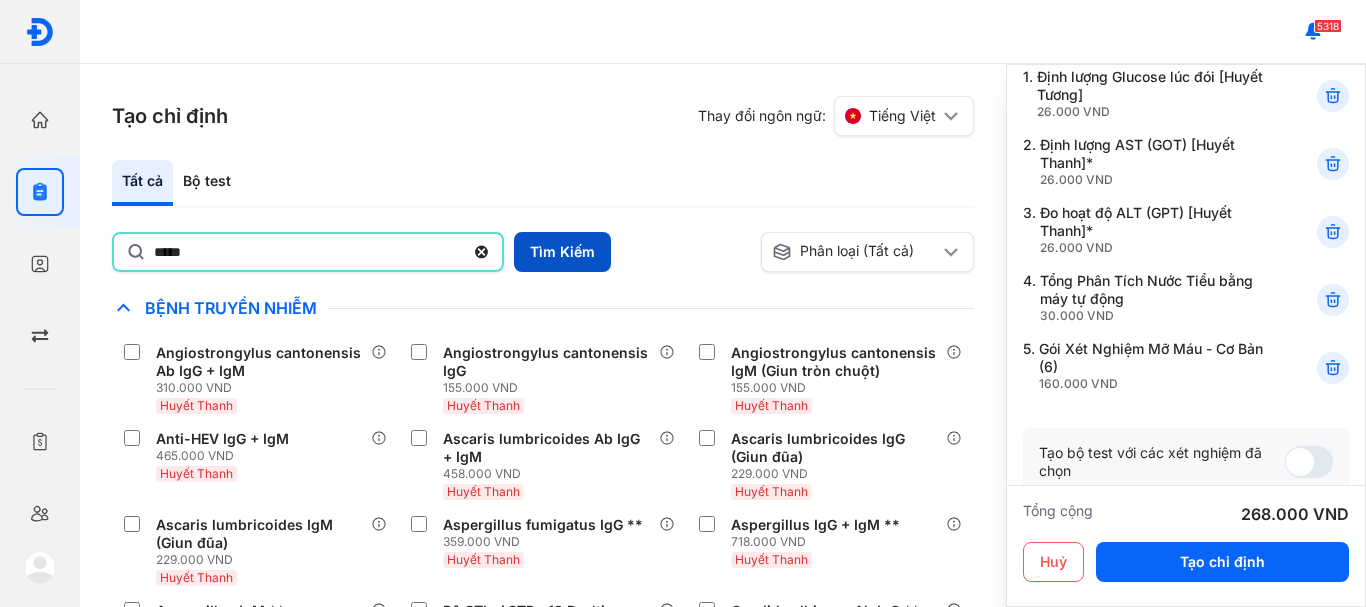 type on "*****" 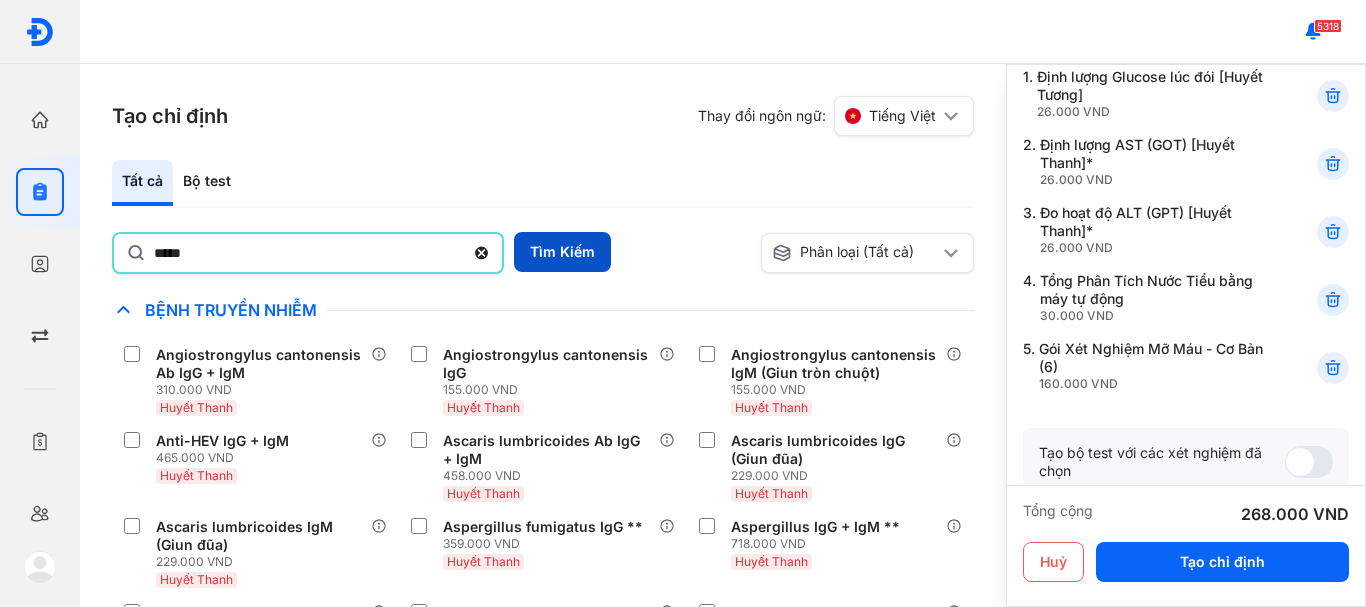 click on "Tìm Kiếm" at bounding box center [562, 252] 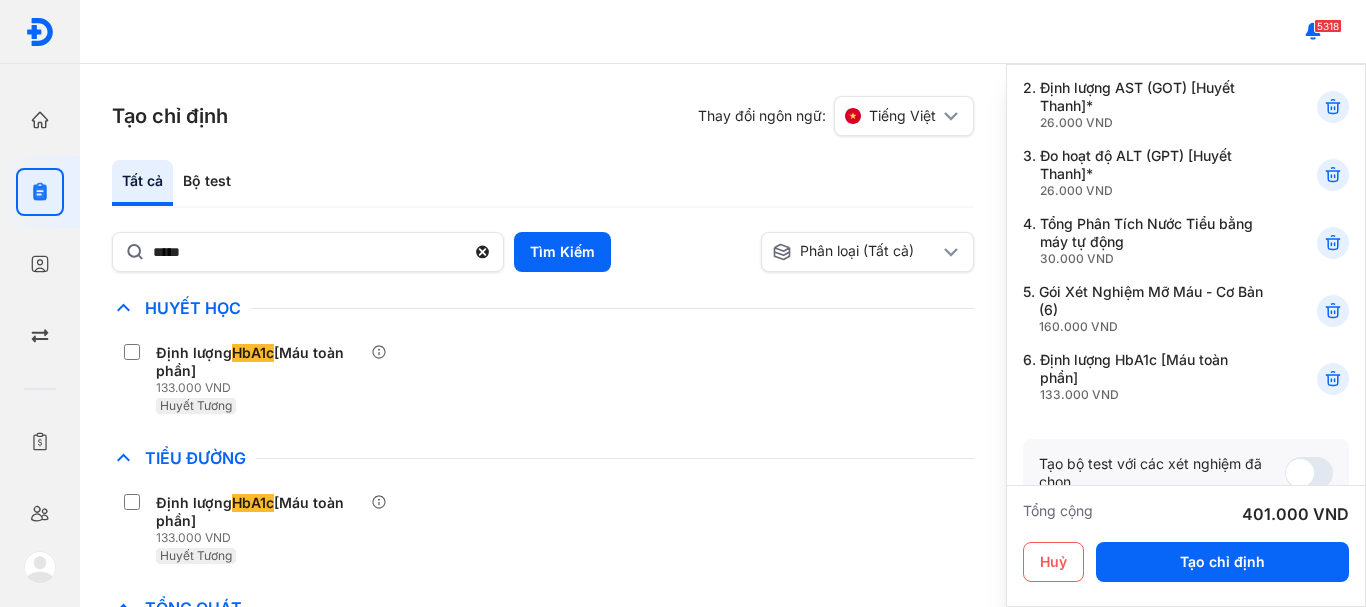scroll, scrollTop: 300, scrollLeft: 0, axis: vertical 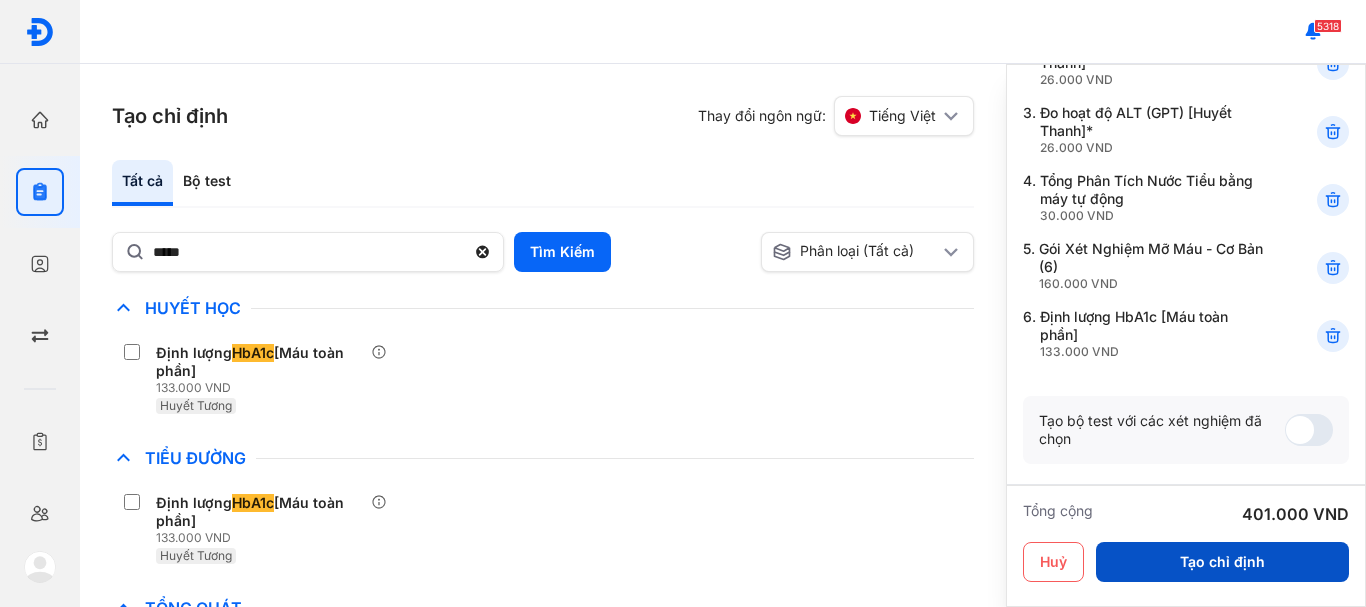 click on "Tạo chỉ định" at bounding box center [1222, 562] 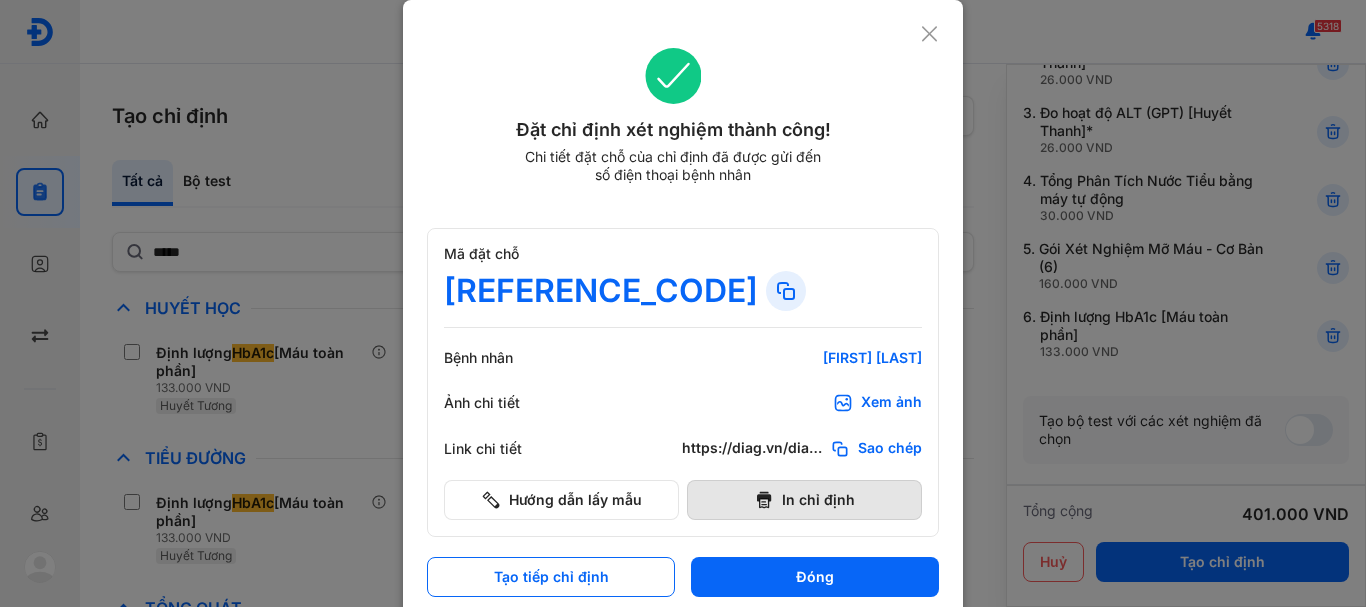 click on "In chỉ định" at bounding box center [804, 500] 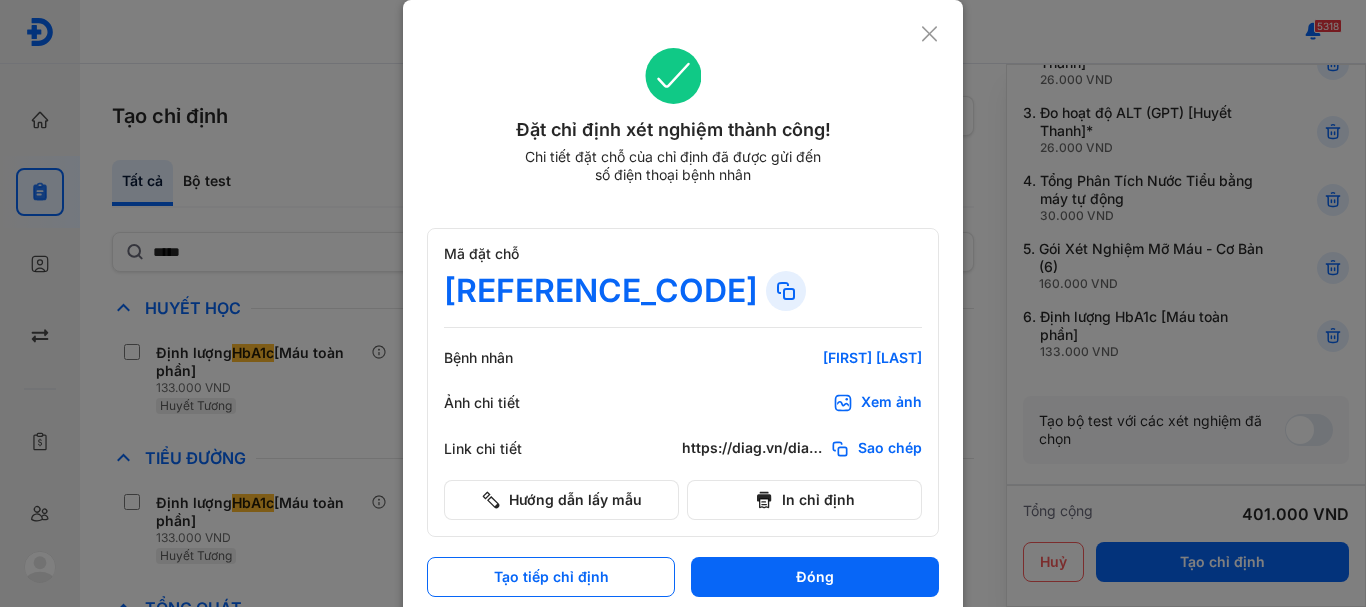 click 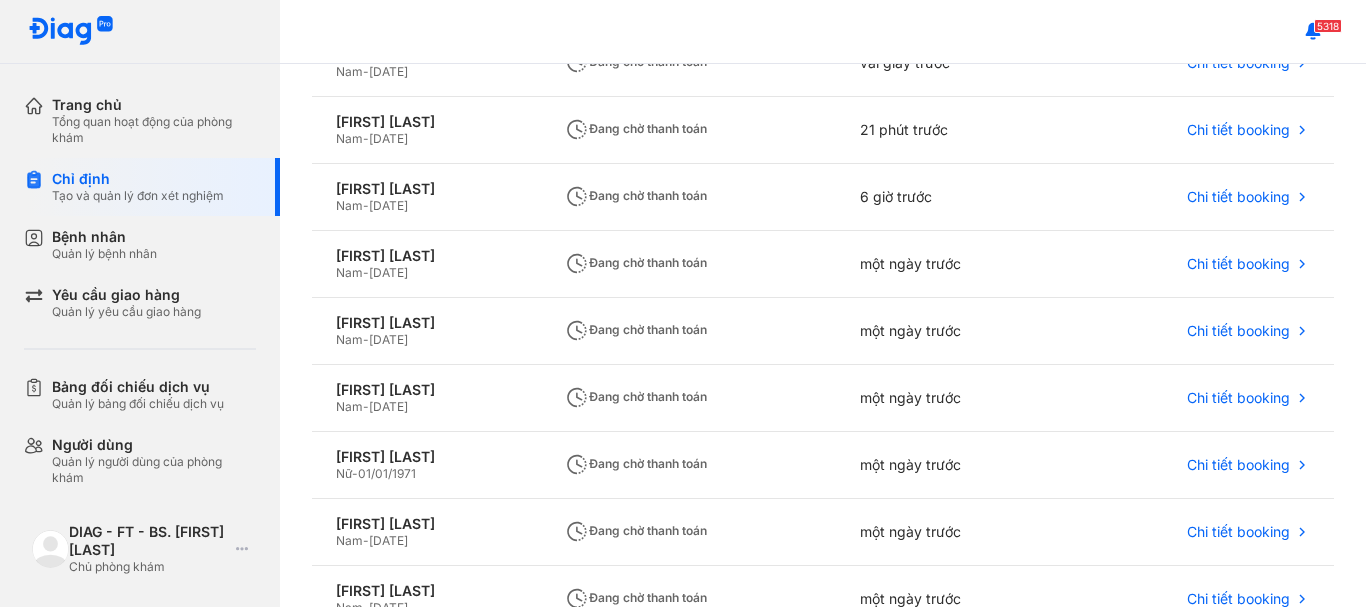 scroll, scrollTop: 487, scrollLeft: 0, axis: vertical 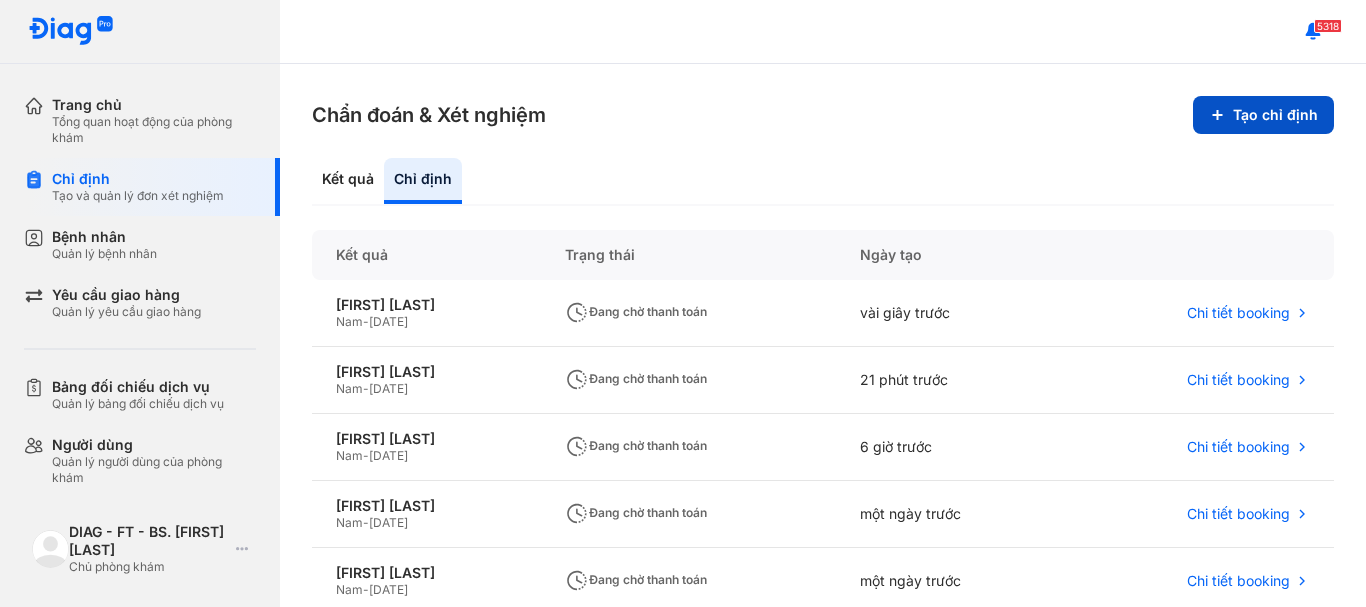 click on "Tạo chỉ định" at bounding box center (1263, 115) 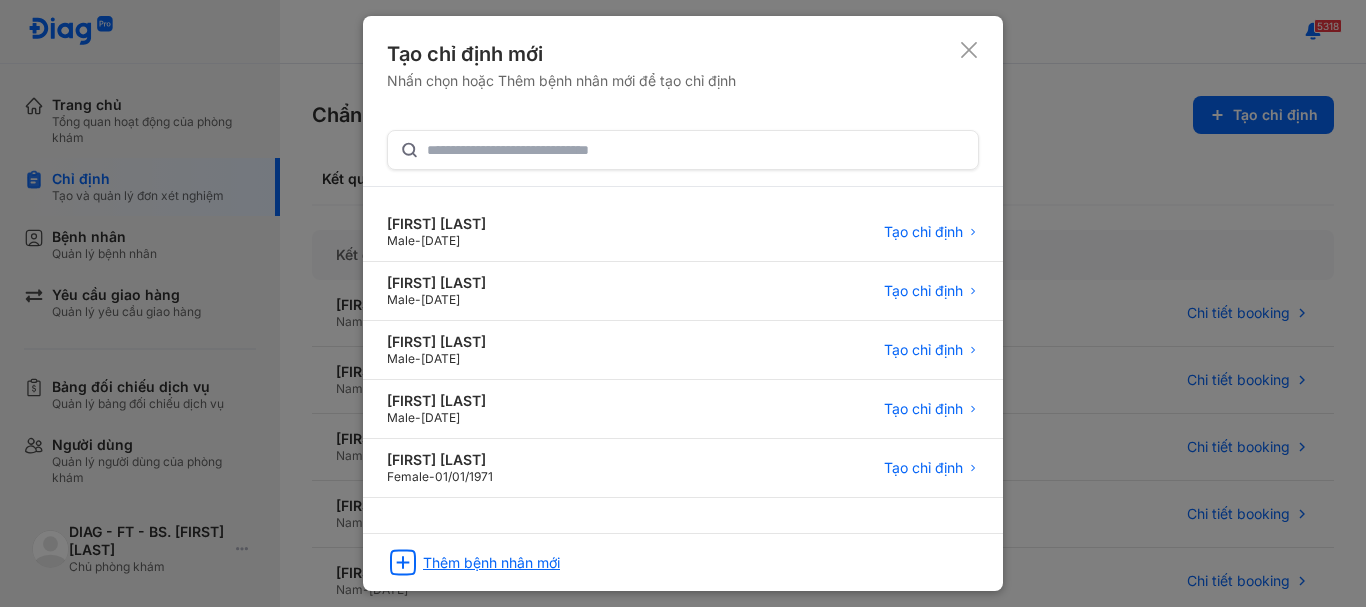 click on "Thêm bệnh nhân mới" at bounding box center (491, 563) 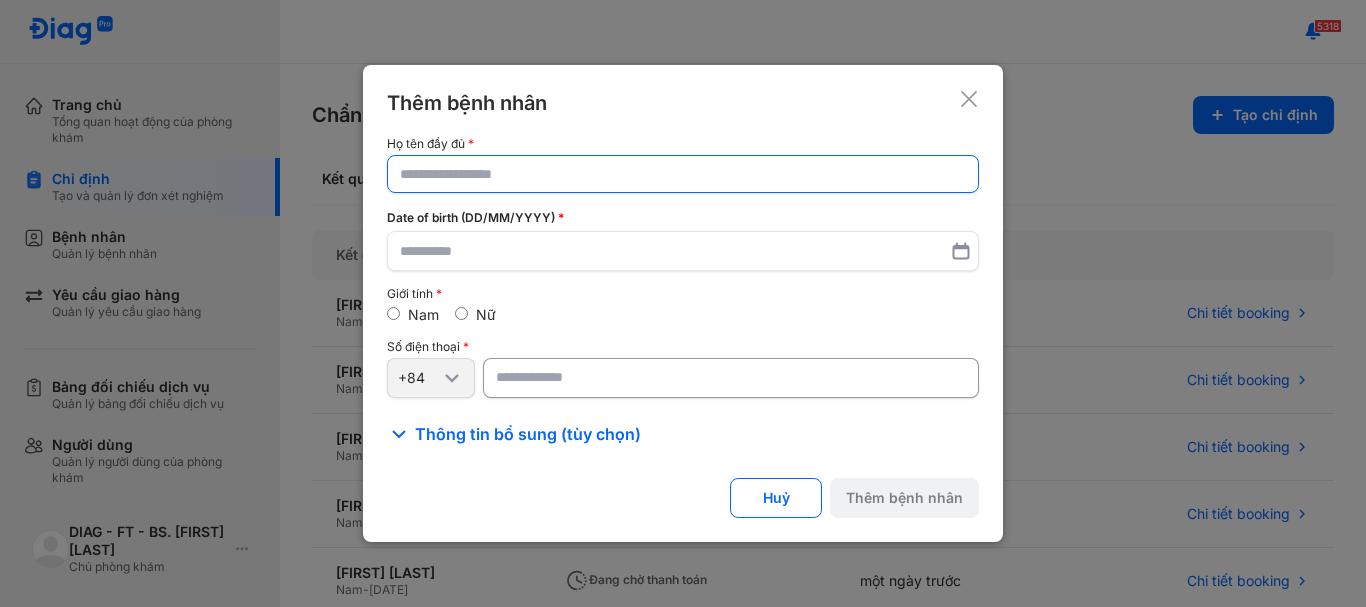 click 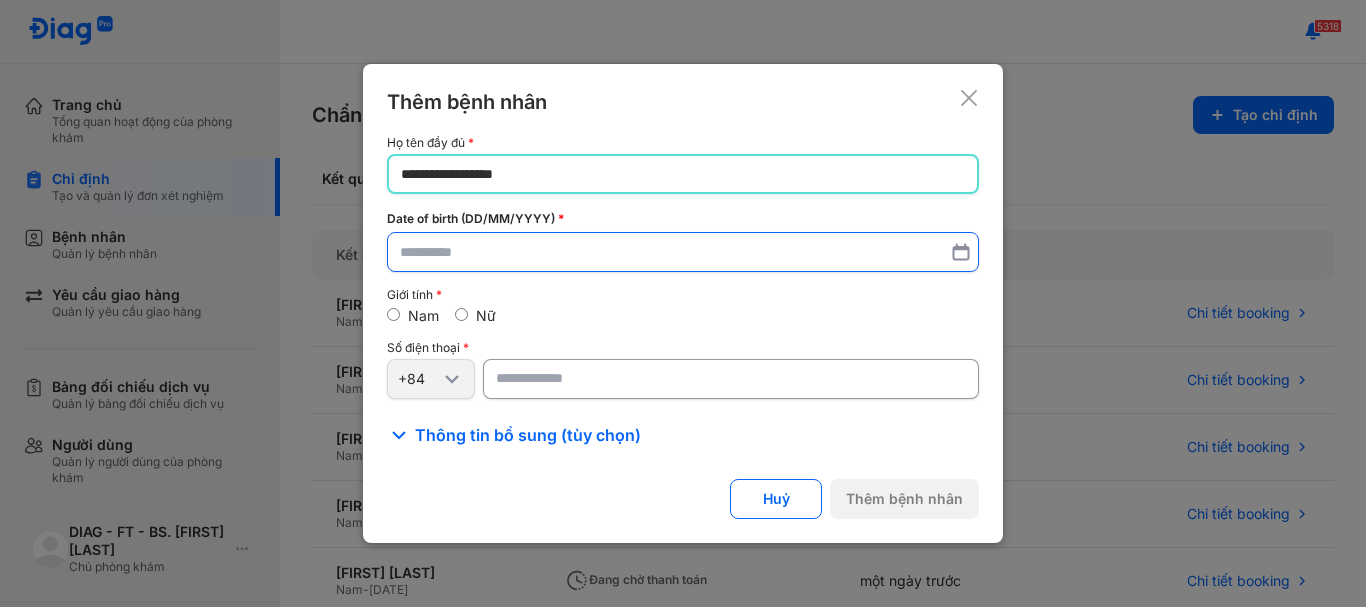 type on "**********" 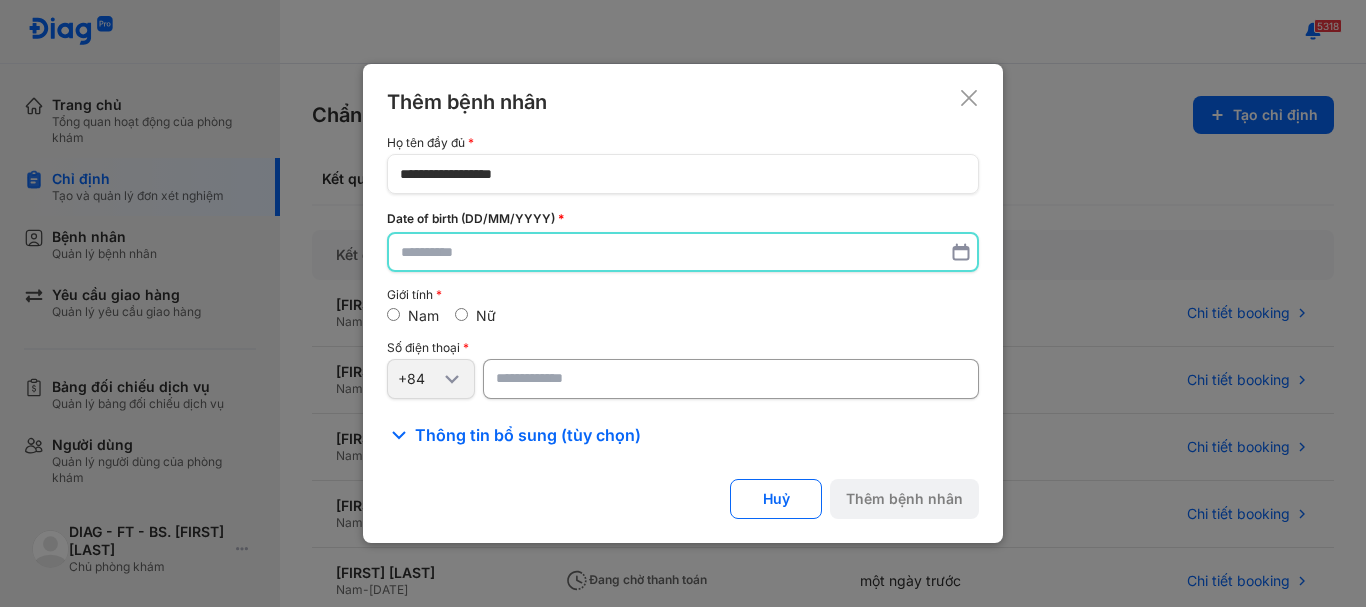 click at bounding box center [683, 252] 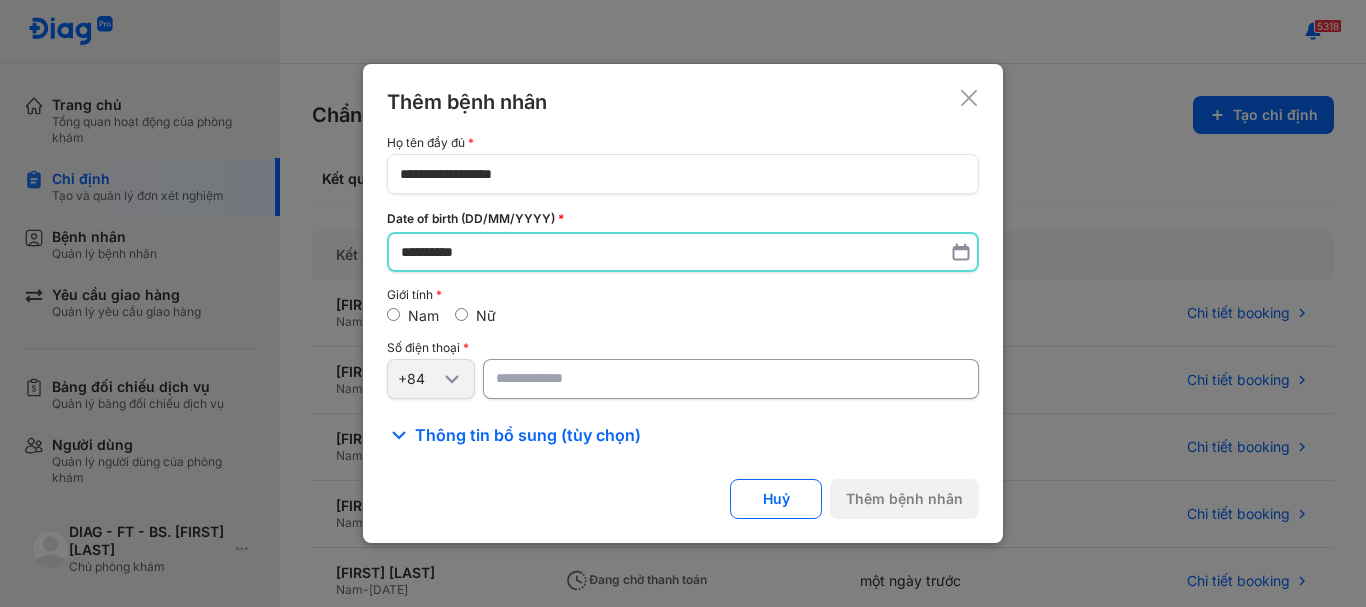 type on "**********" 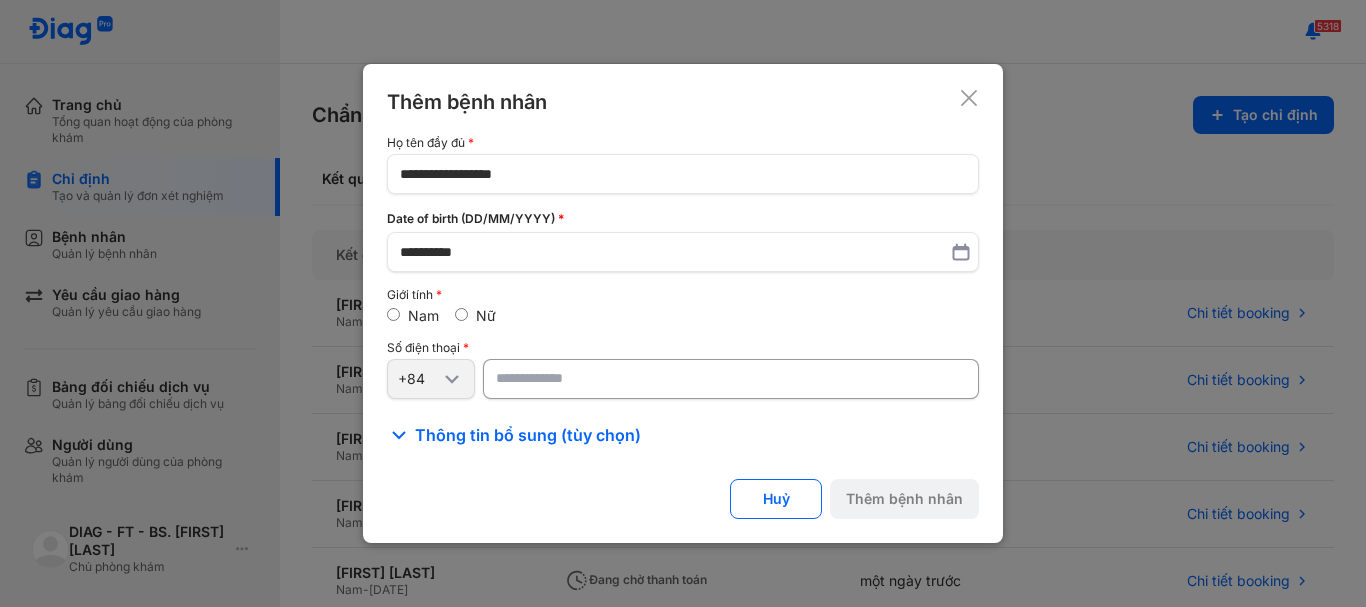 click at bounding box center (731, 379) 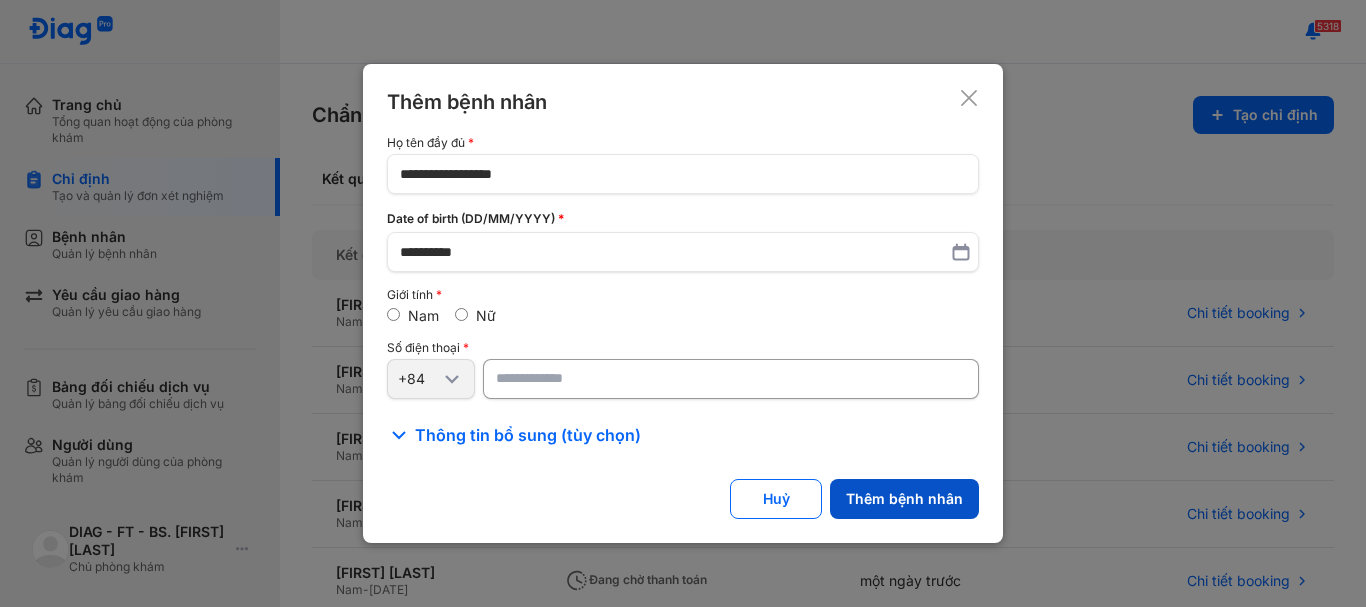 type on "**********" 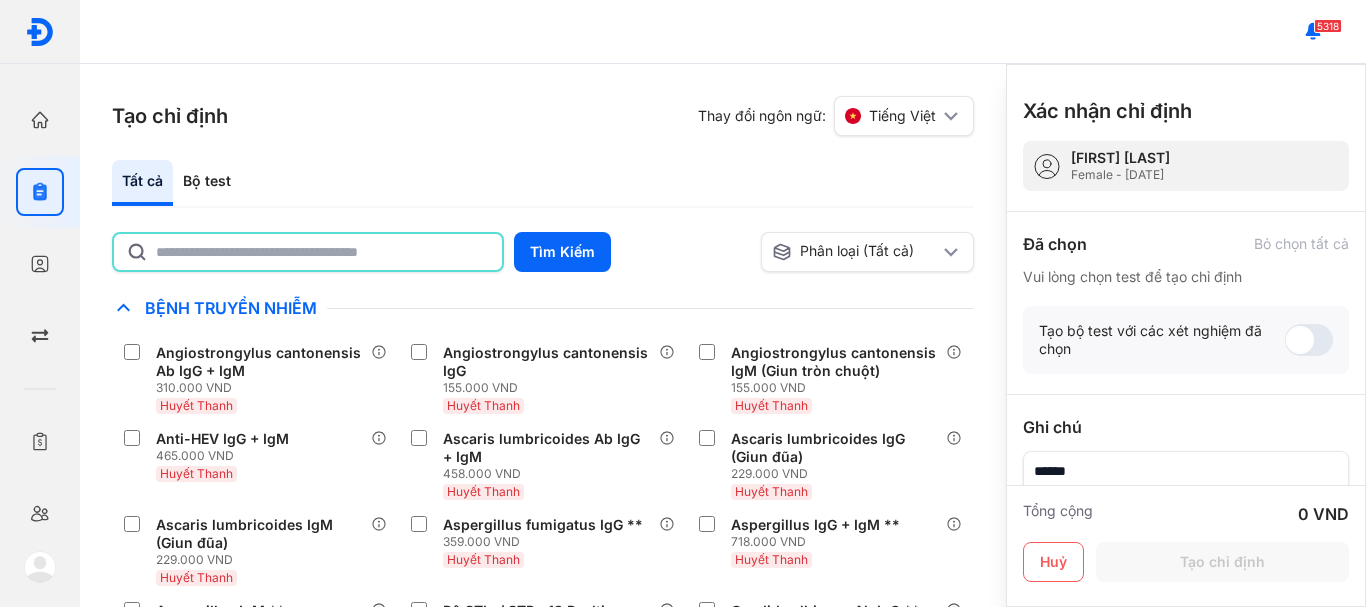 click 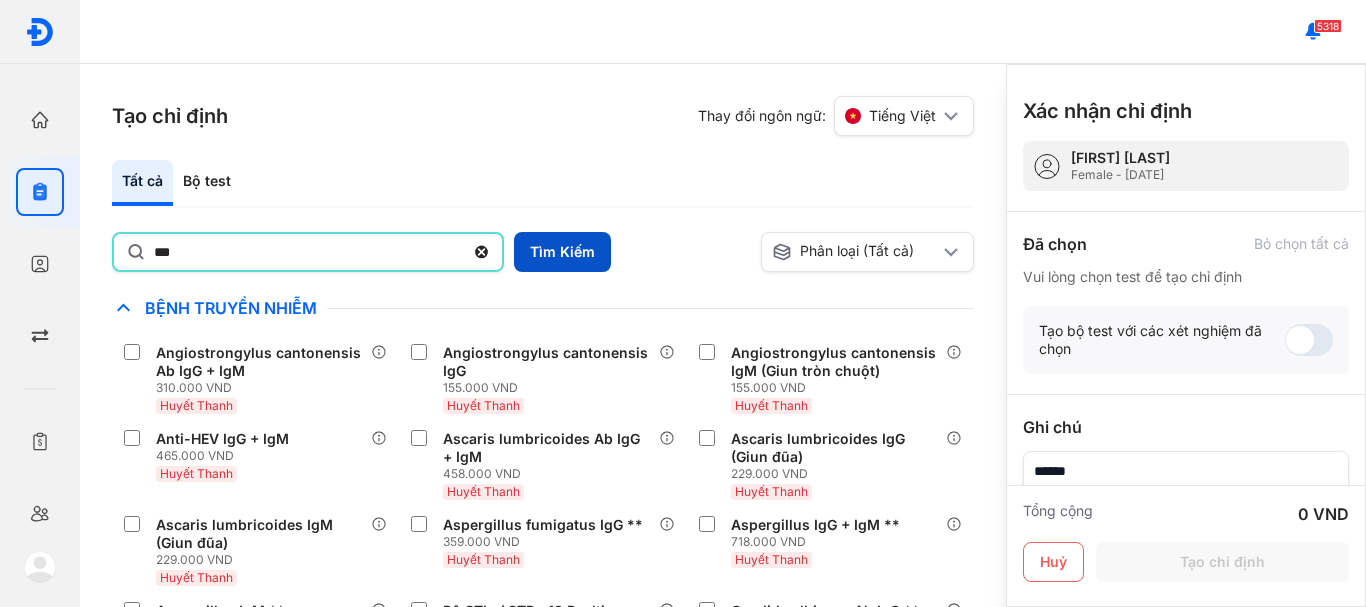 type on "***" 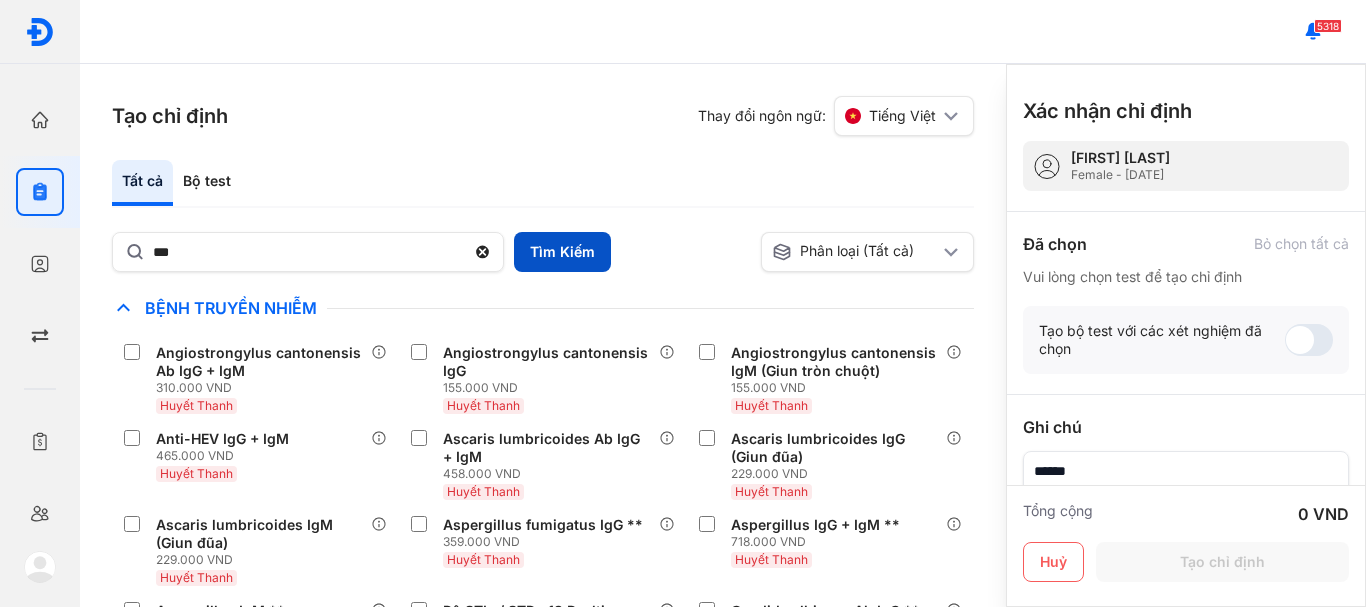 click on "Tìm Kiếm" at bounding box center [562, 252] 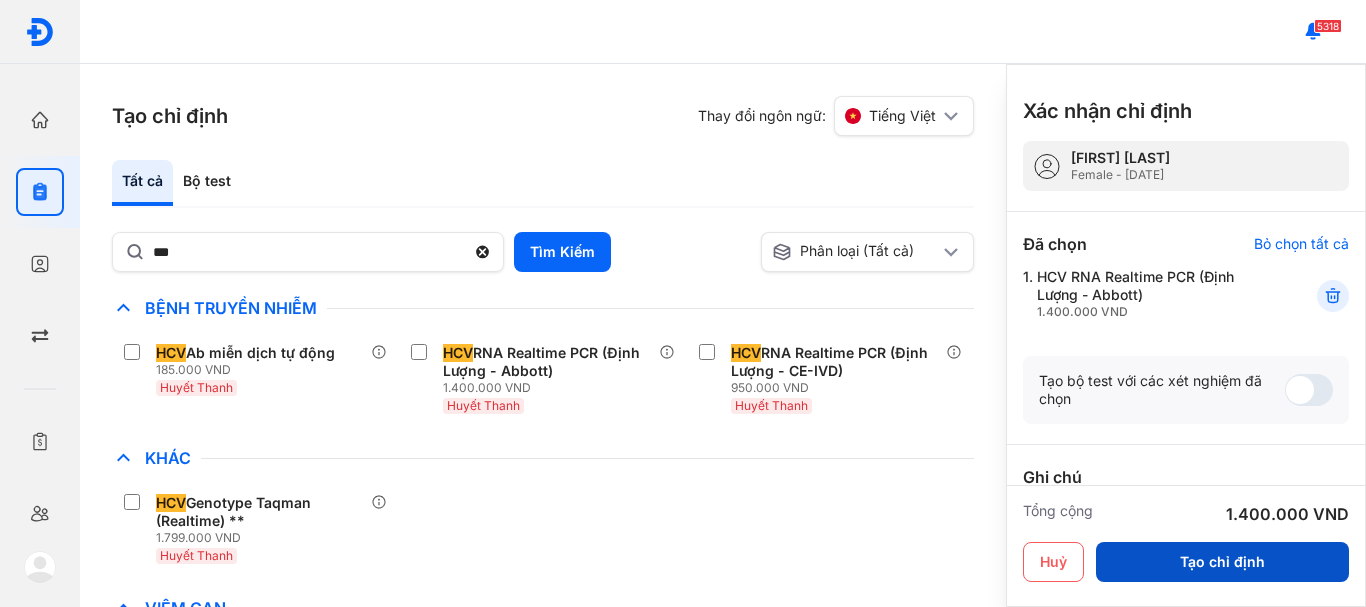 click on "Tạo chỉ định" at bounding box center (1222, 562) 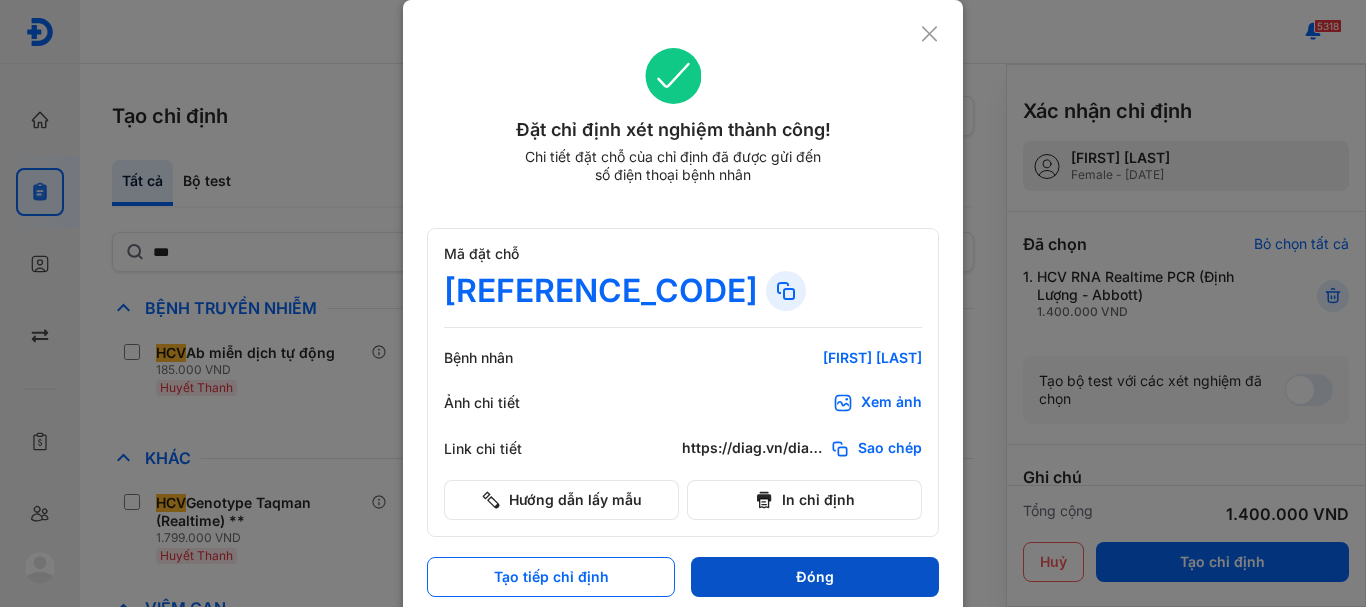 click on "Đóng" at bounding box center (815, 577) 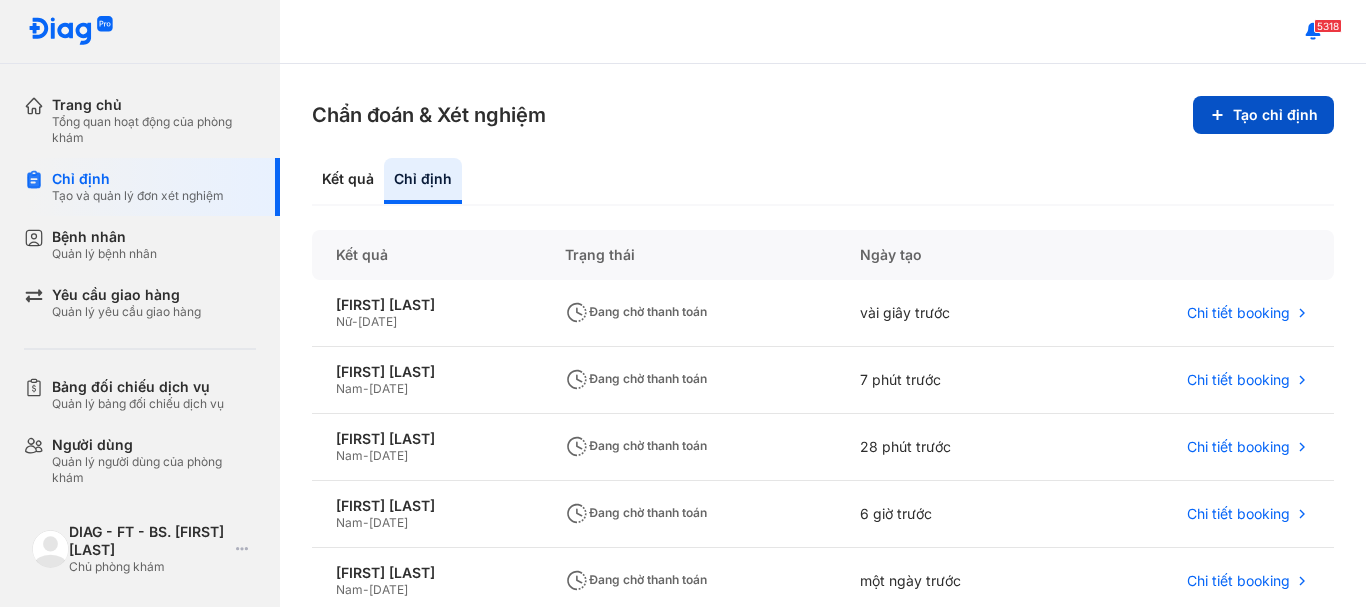 click on "Tạo chỉ định" at bounding box center (1263, 115) 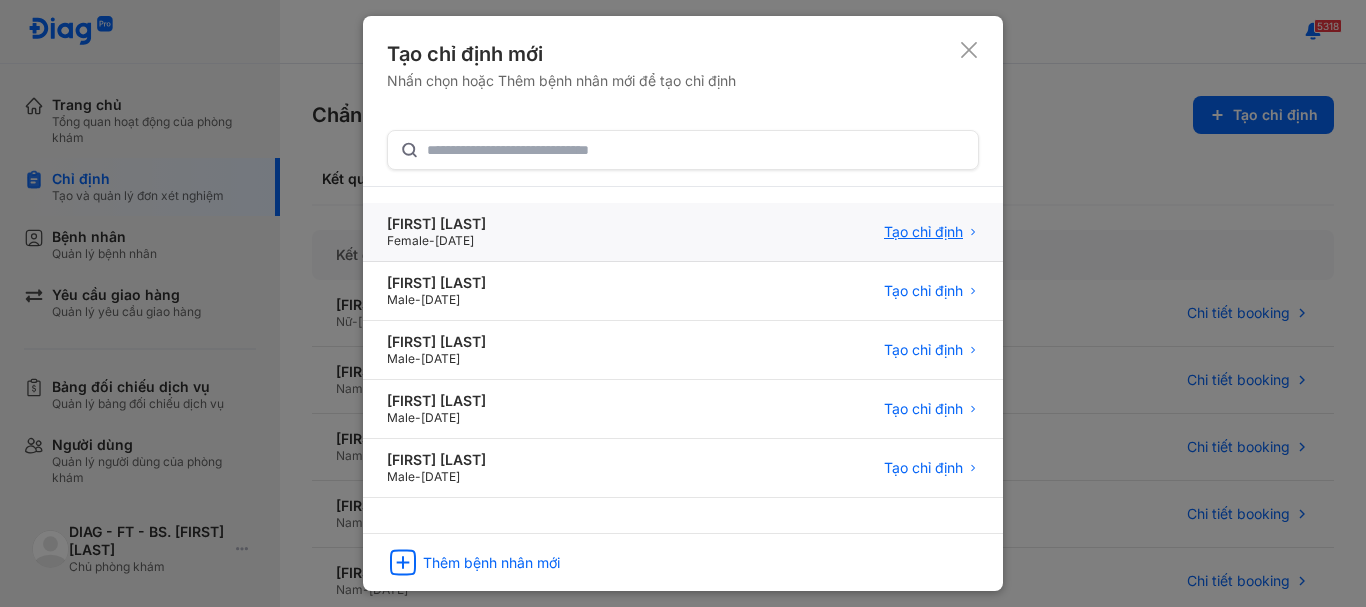 click on "Tạo chỉ định" at bounding box center [923, 232] 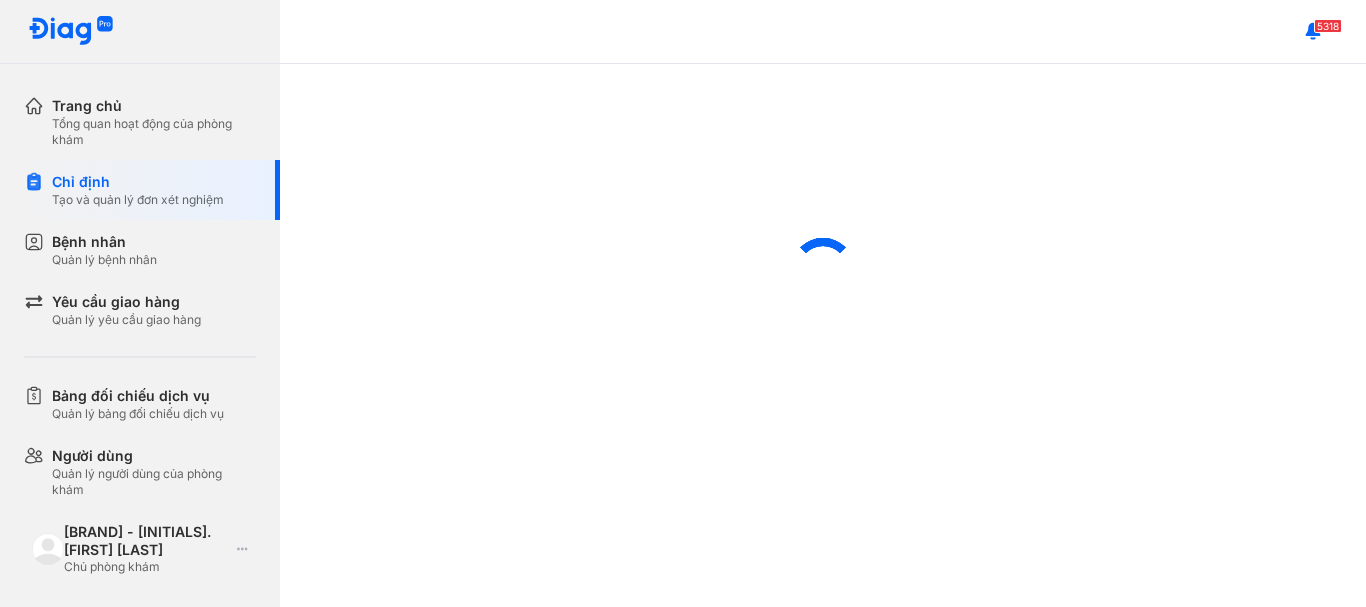 scroll, scrollTop: 0, scrollLeft: 0, axis: both 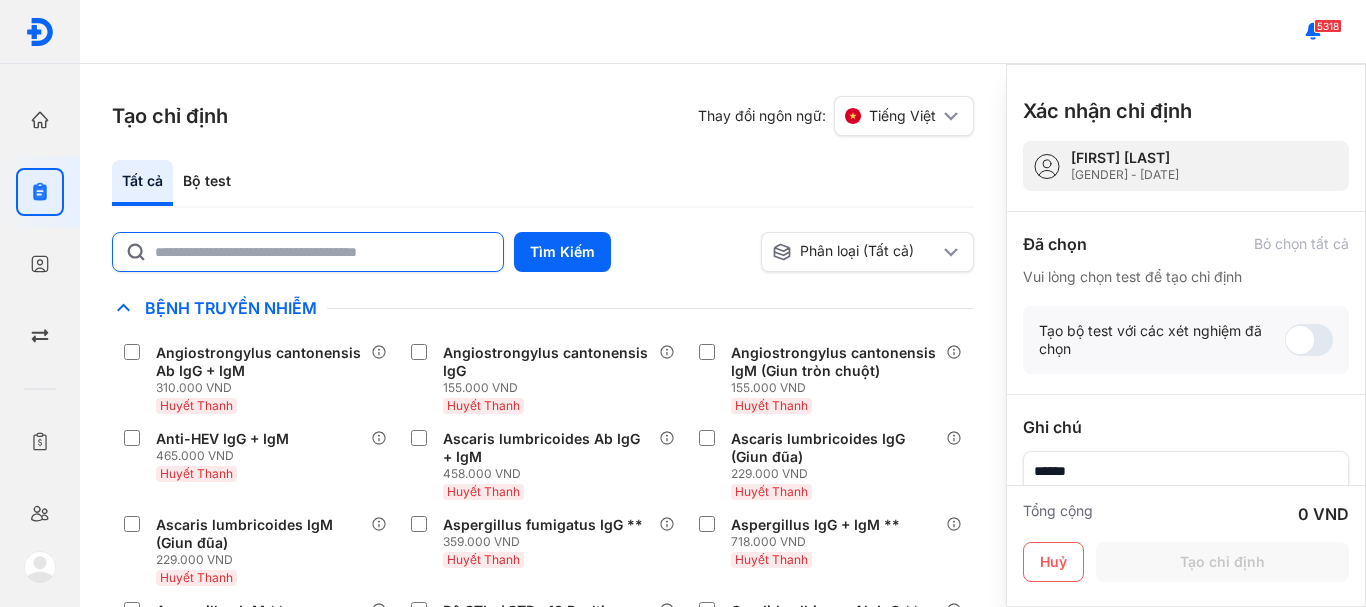 click at bounding box center [308, 252] 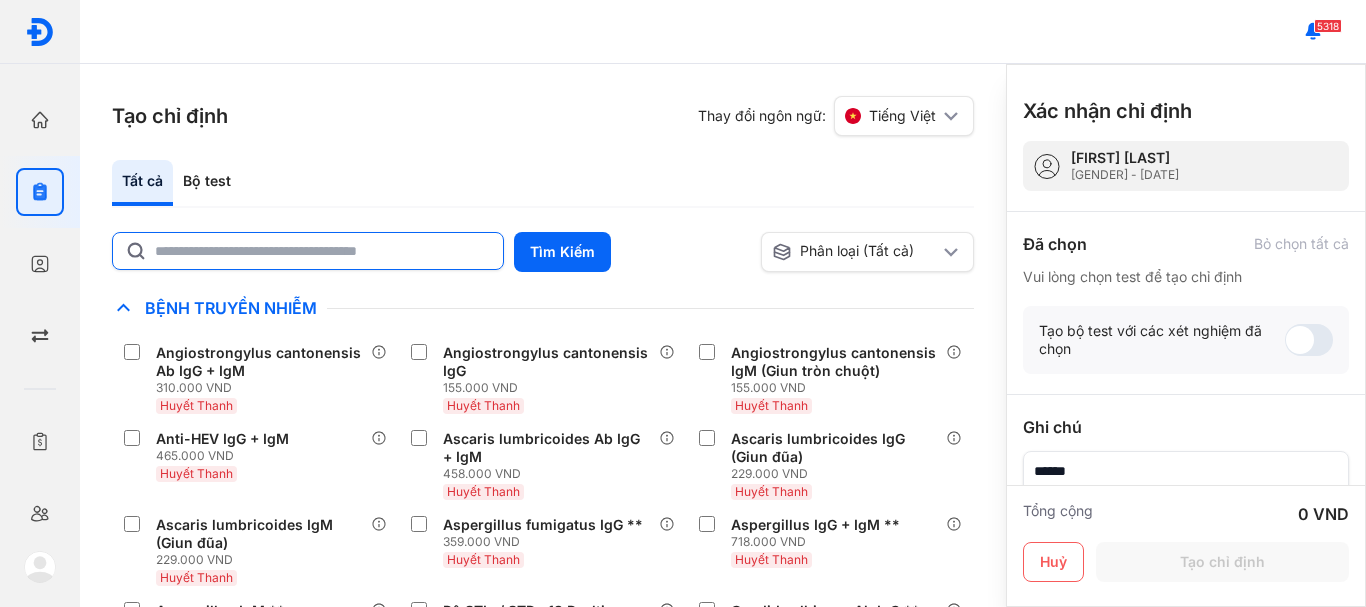 click 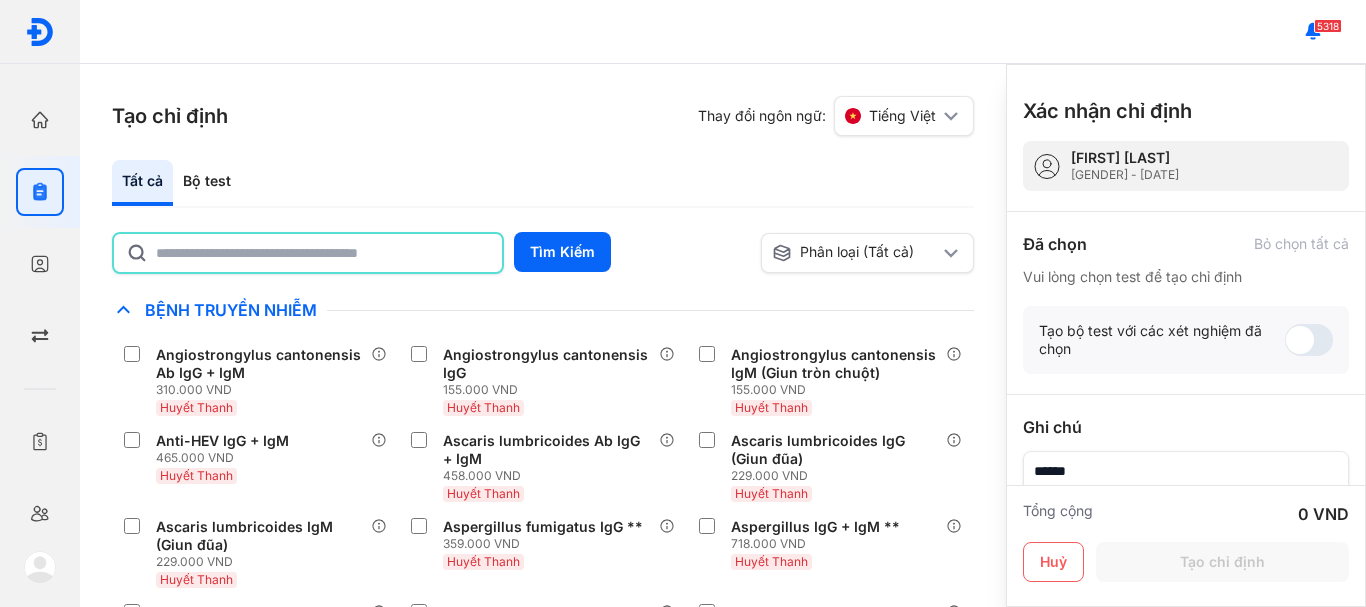 click at bounding box center [308, 253] 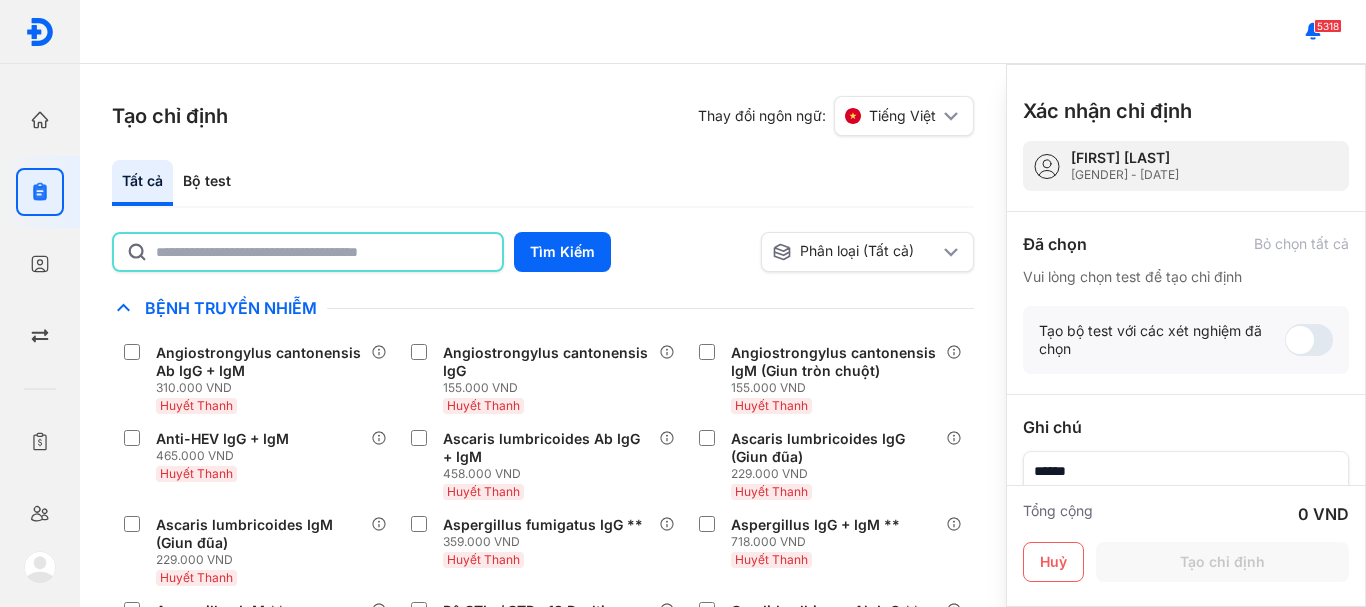 click 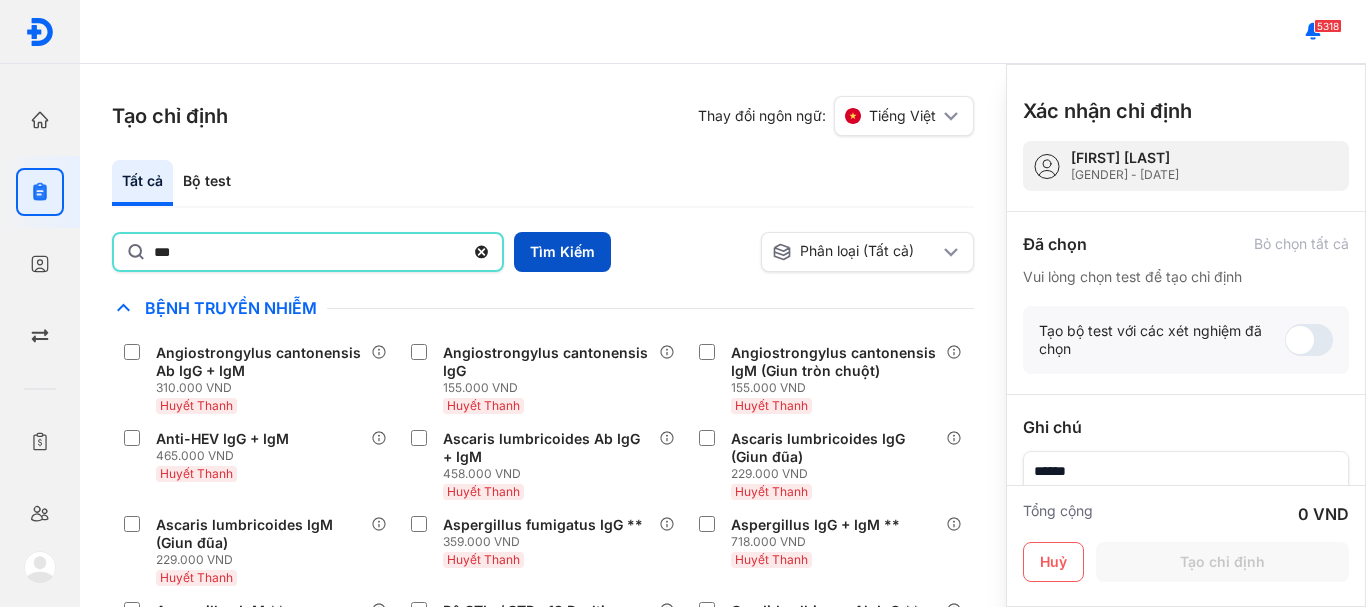 type on "***" 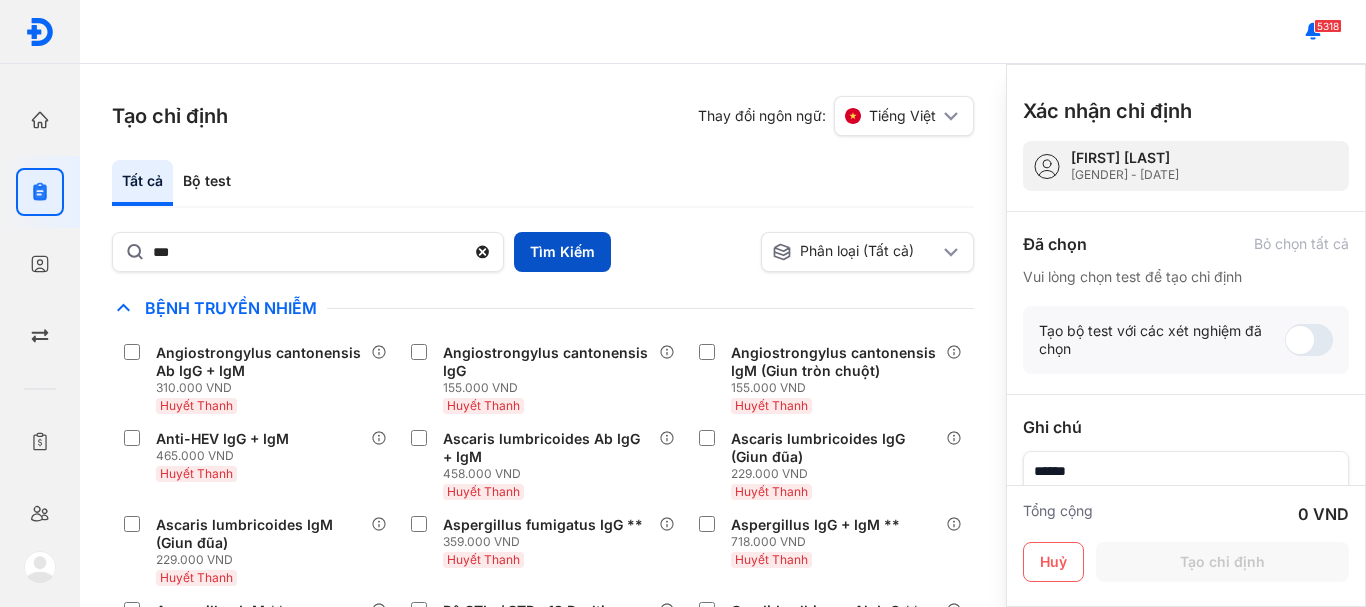 click on "Tìm Kiếm" at bounding box center (562, 252) 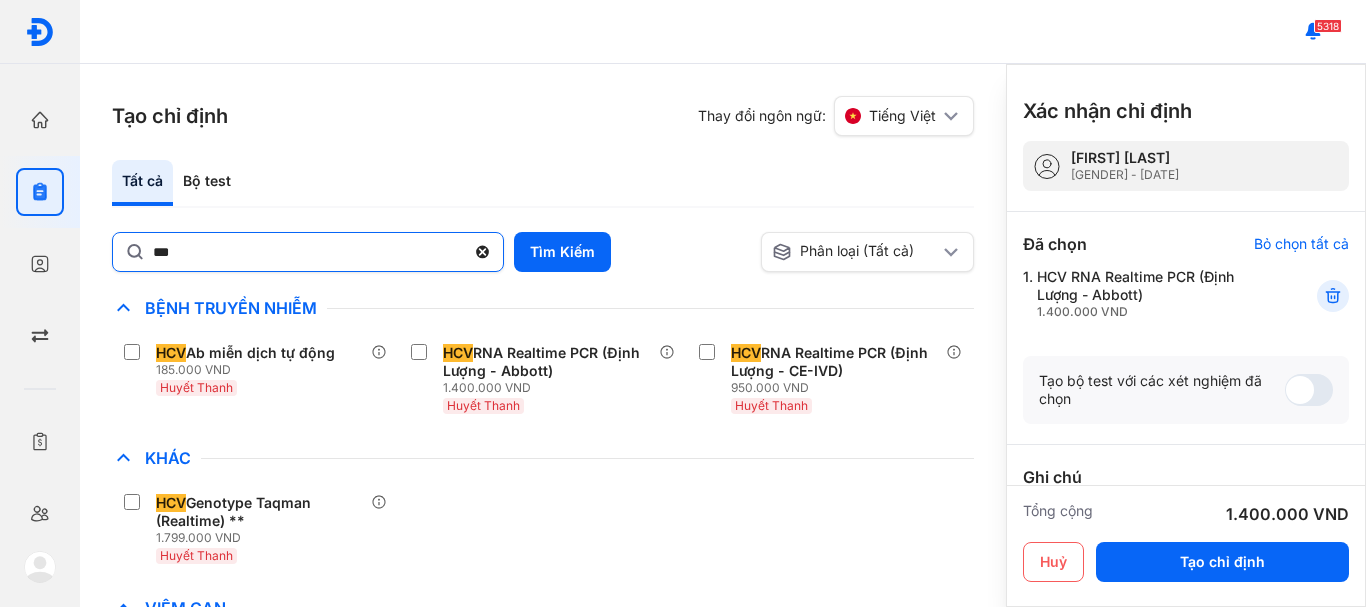 click 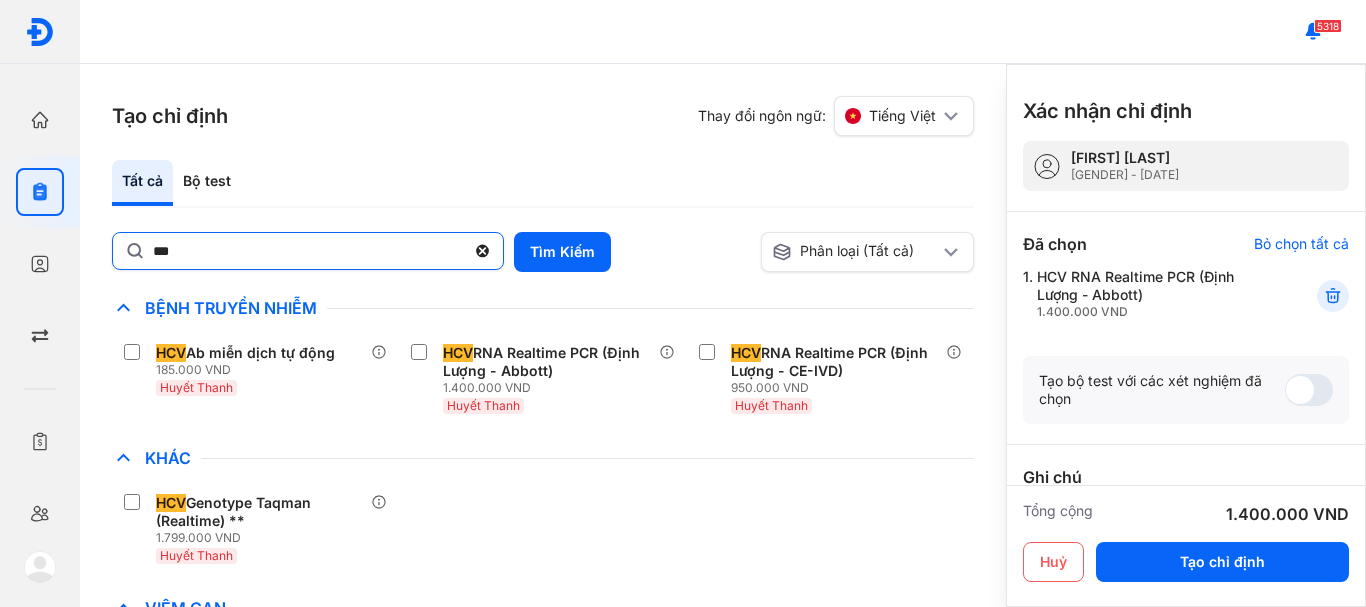 click on "***" 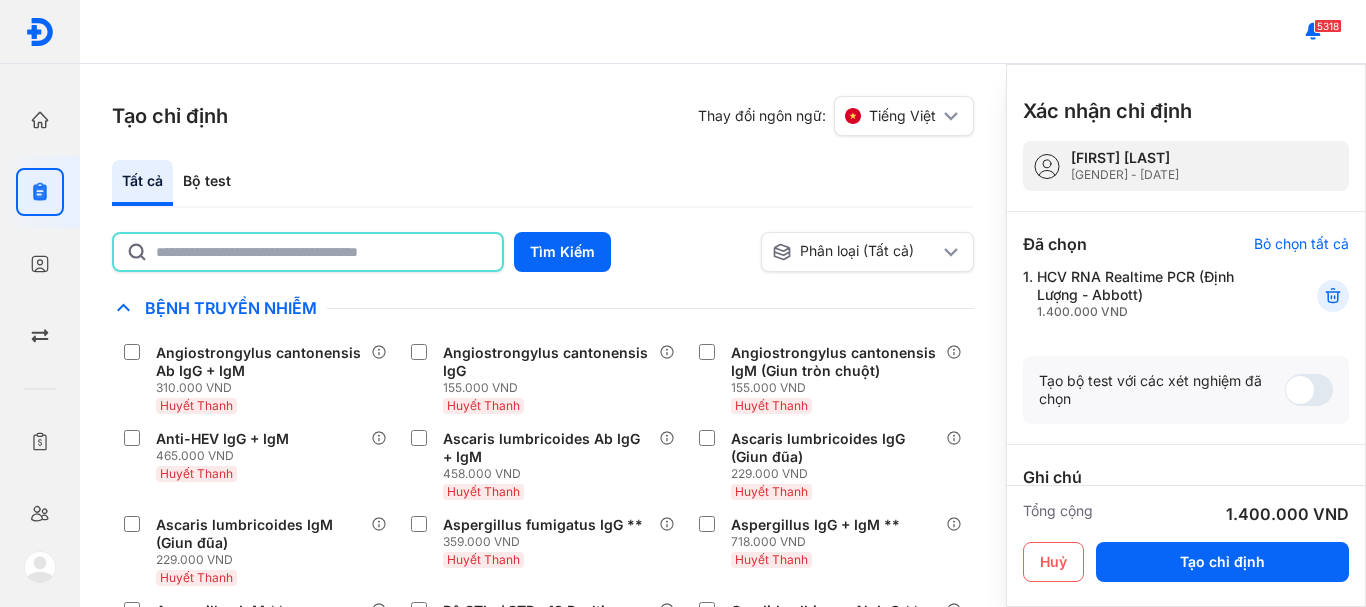 click 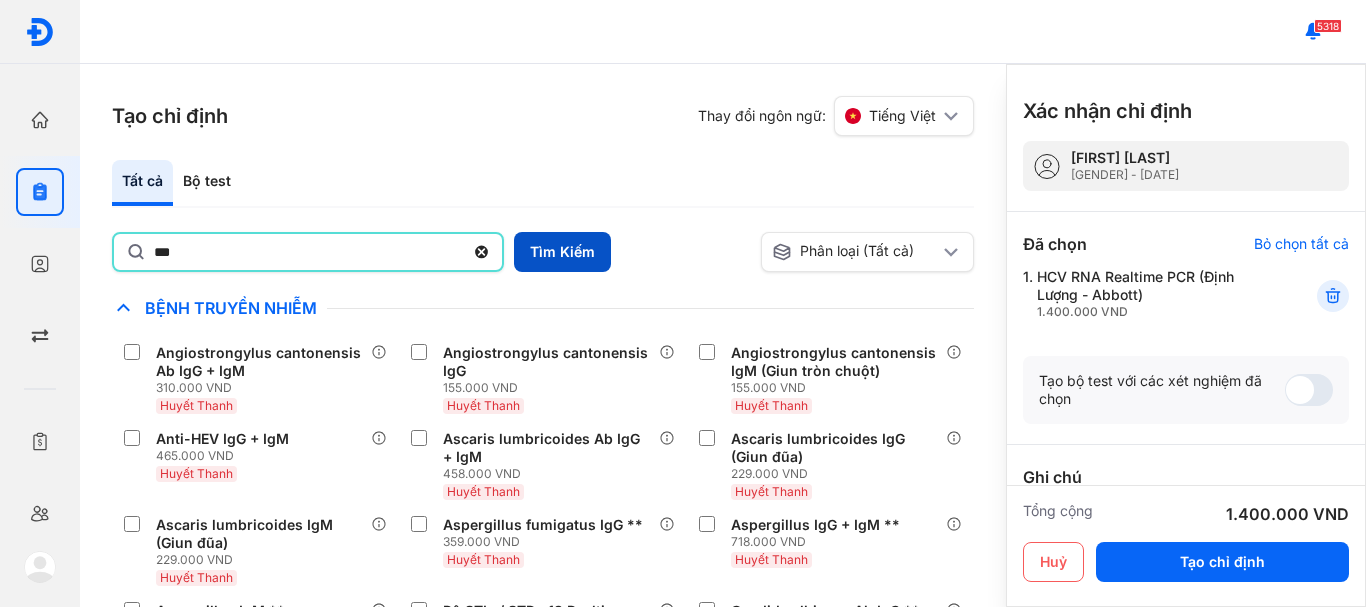 type on "***" 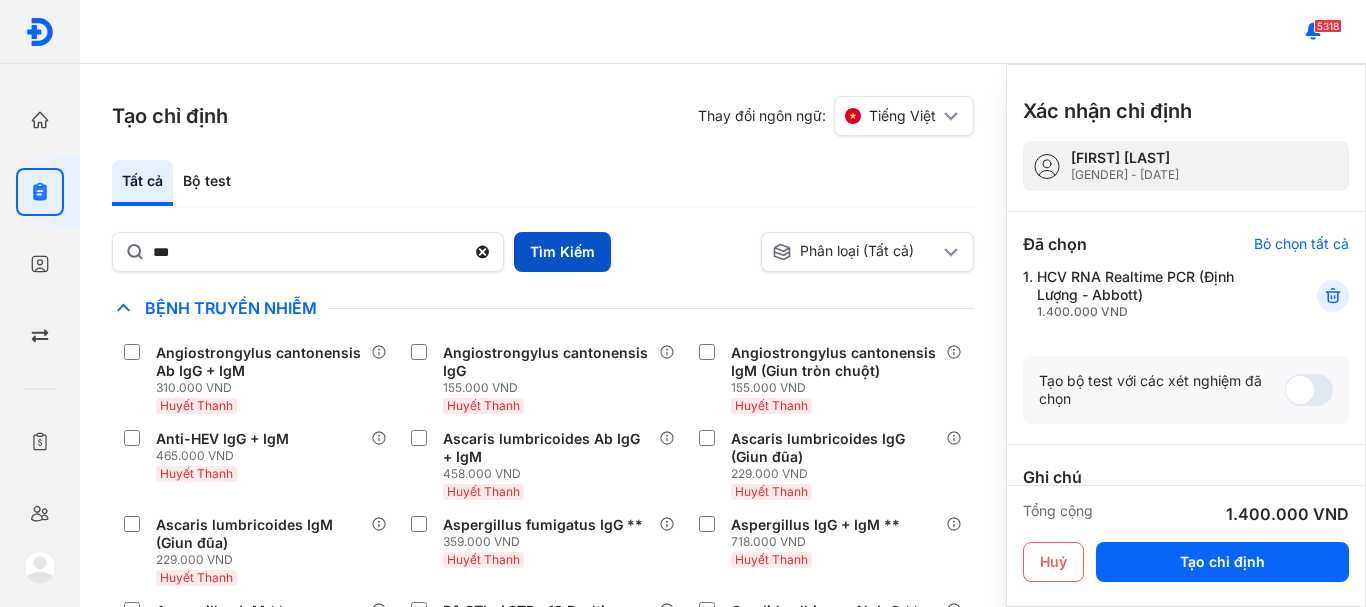 click on "Tìm Kiếm" at bounding box center [562, 252] 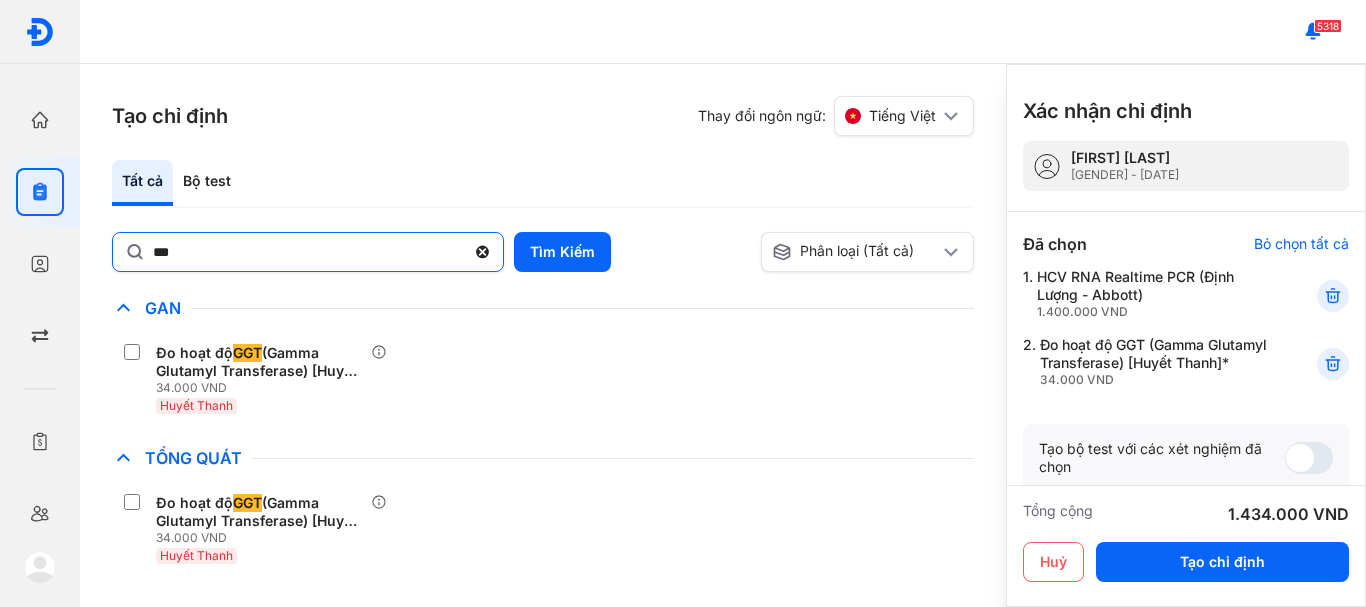click 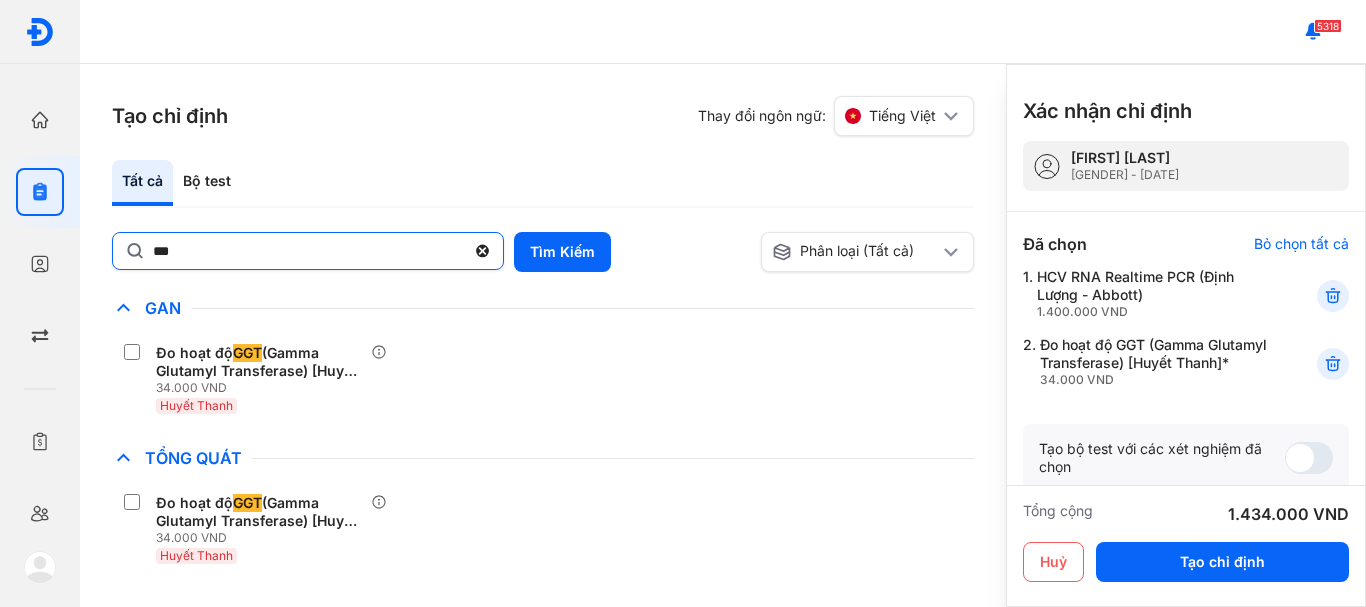 click on "***" 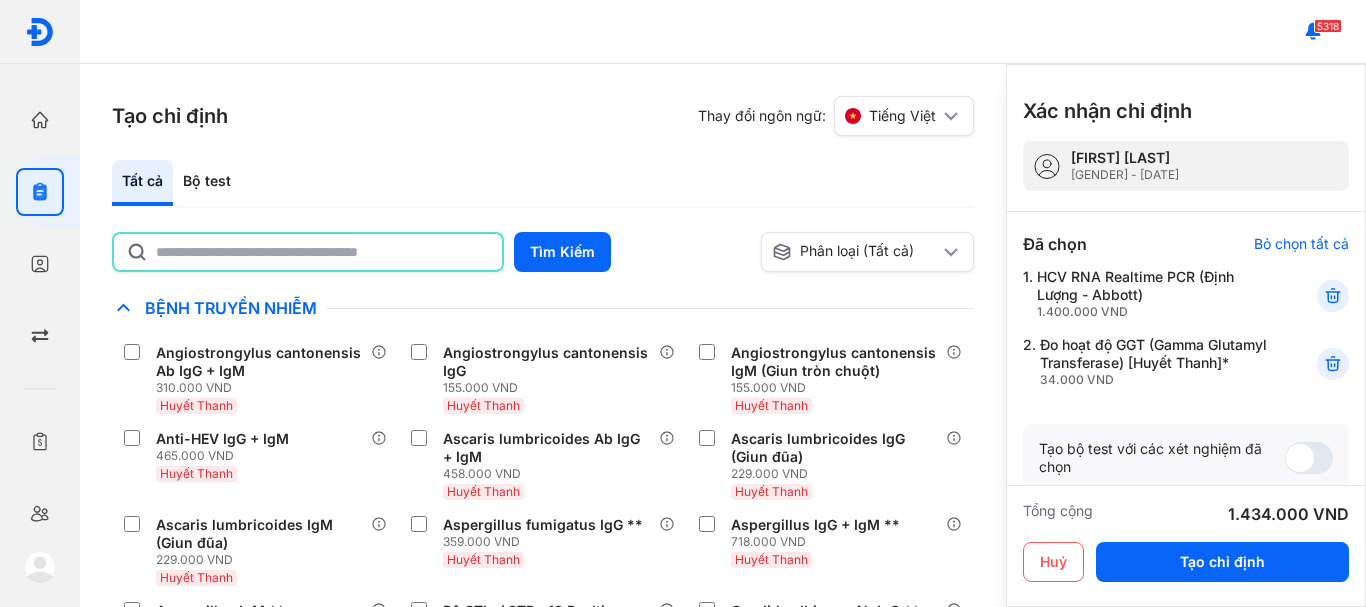click 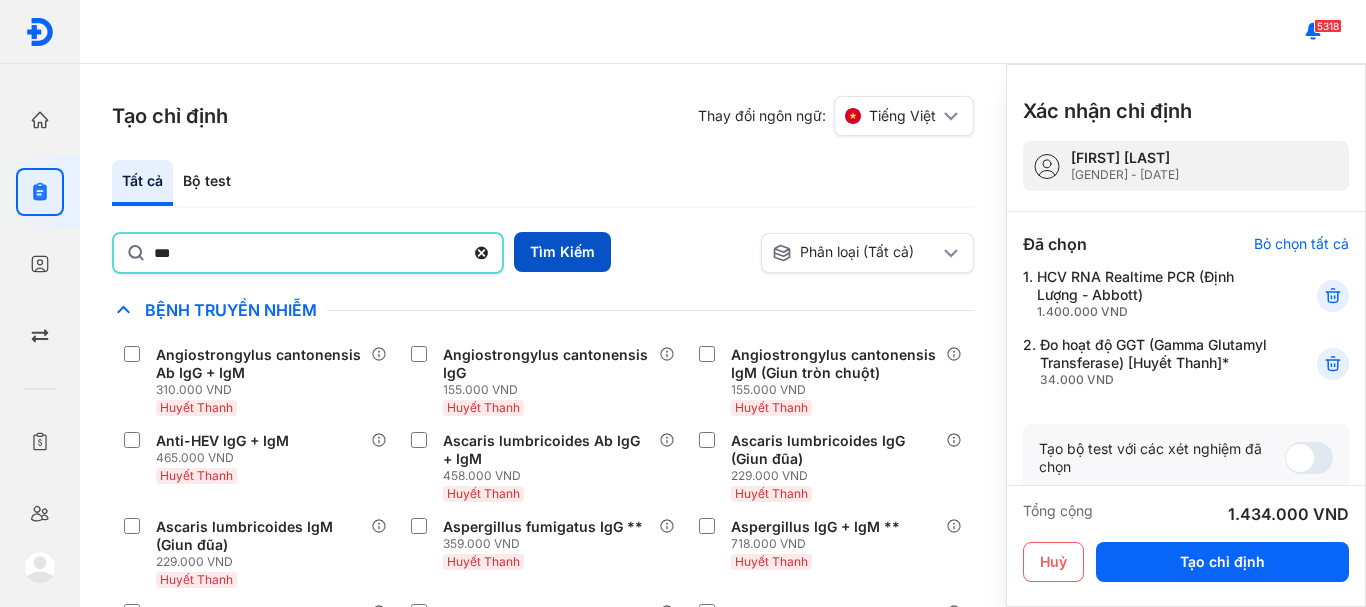 click on "Tìm Kiếm" at bounding box center (562, 252) 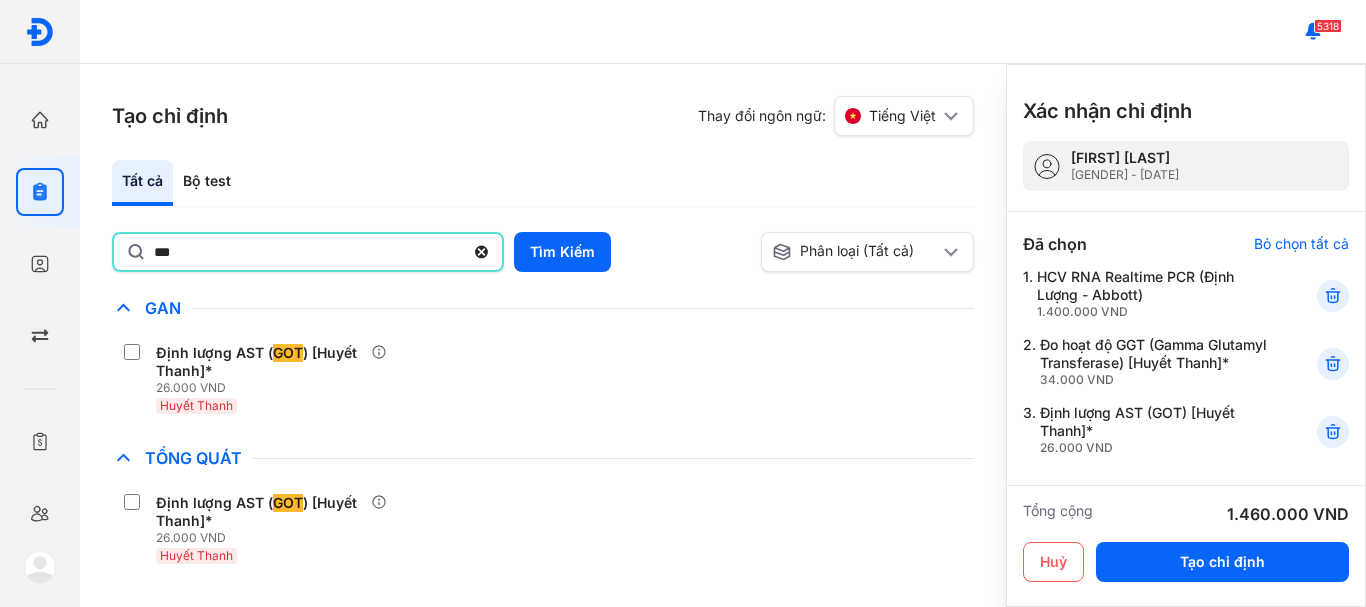 click on "***" 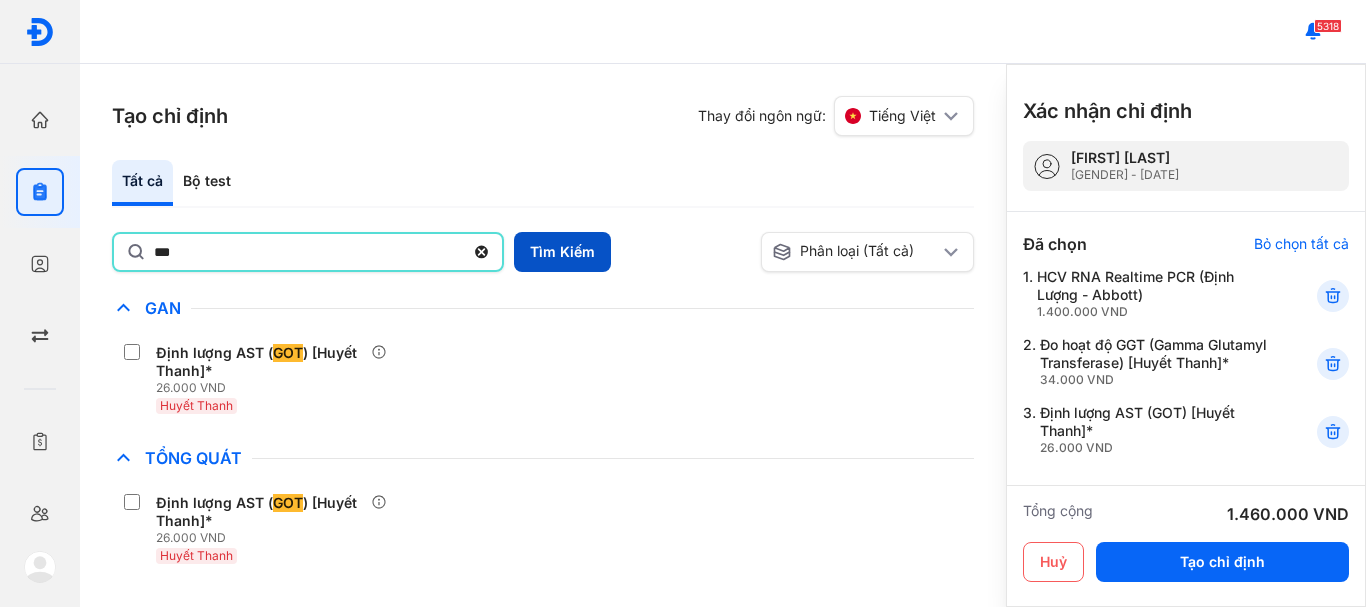 type on "***" 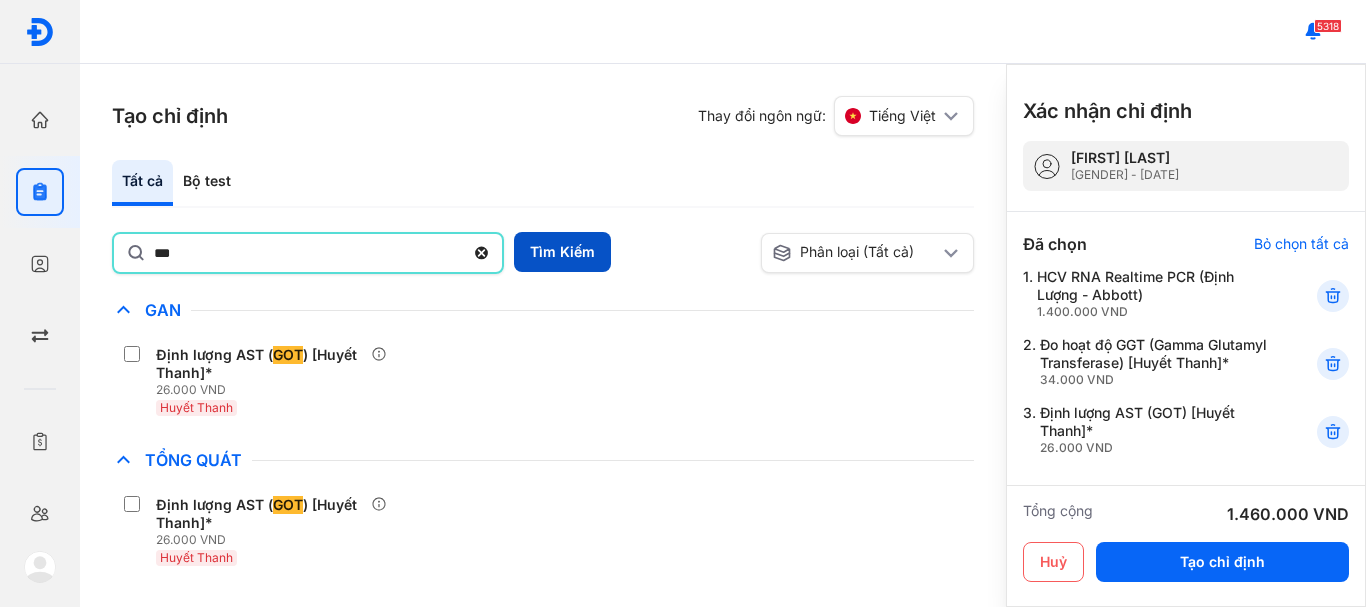 click on "Tìm Kiếm" at bounding box center [562, 252] 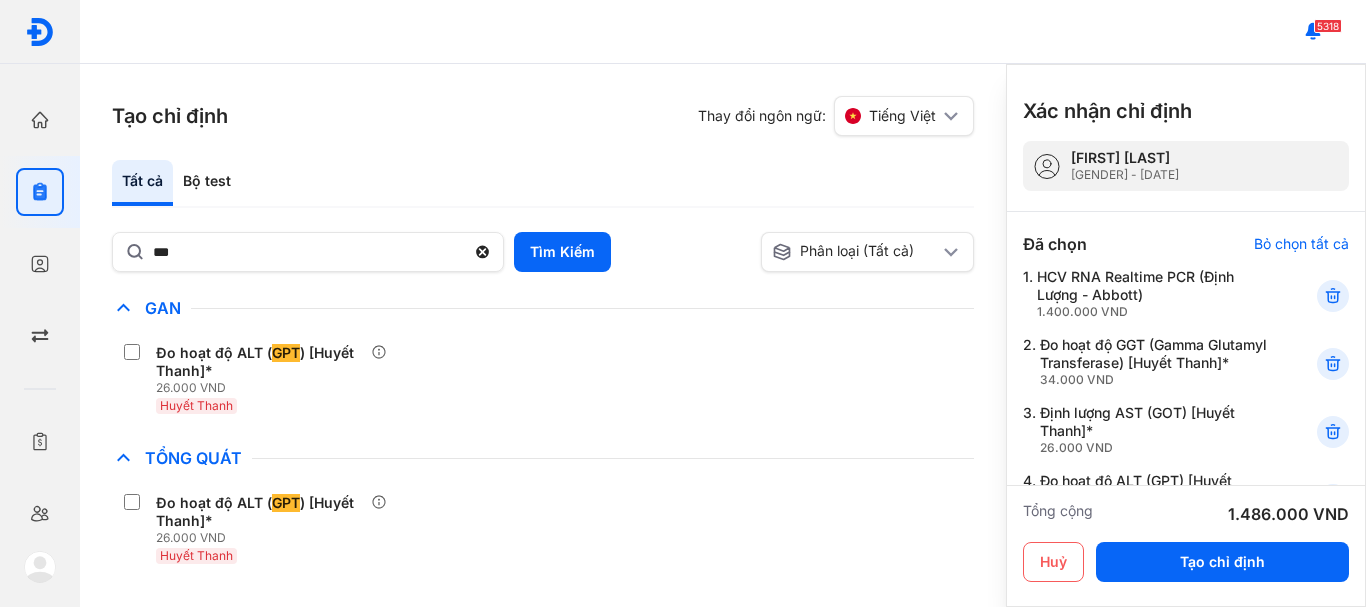 scroll, scrollTop: 100, scrollLeft: 0, axis: vertical 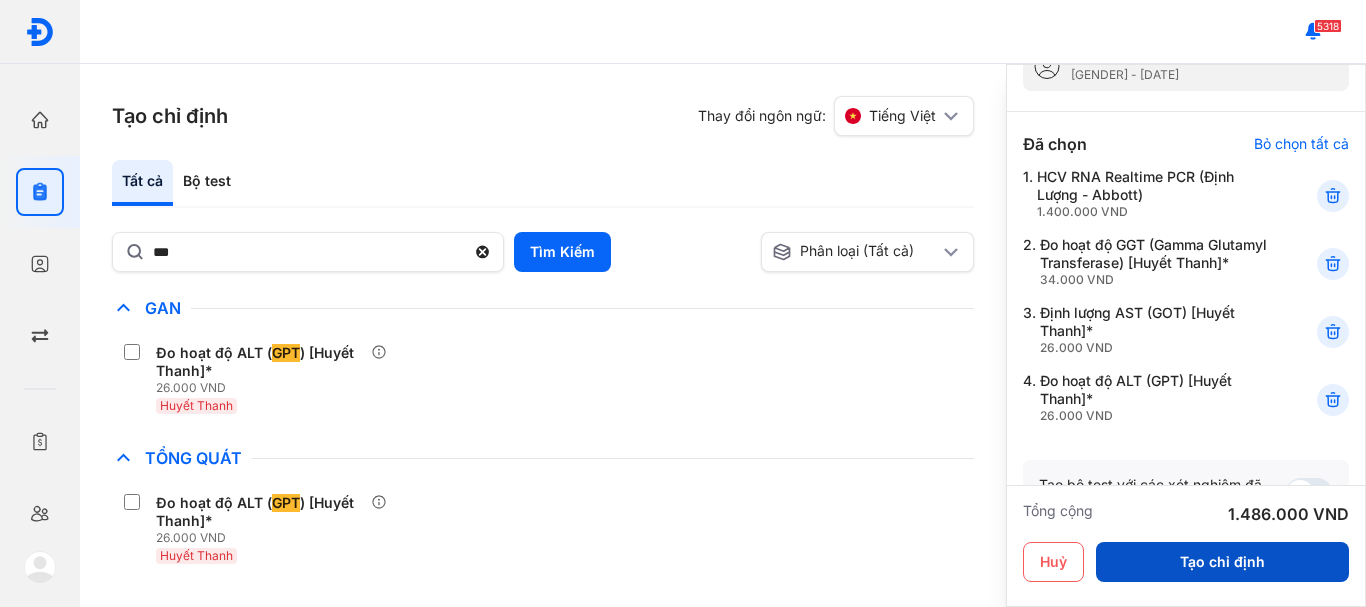 click on "Tạo chỉ định" at bounding box center [1222, 562] 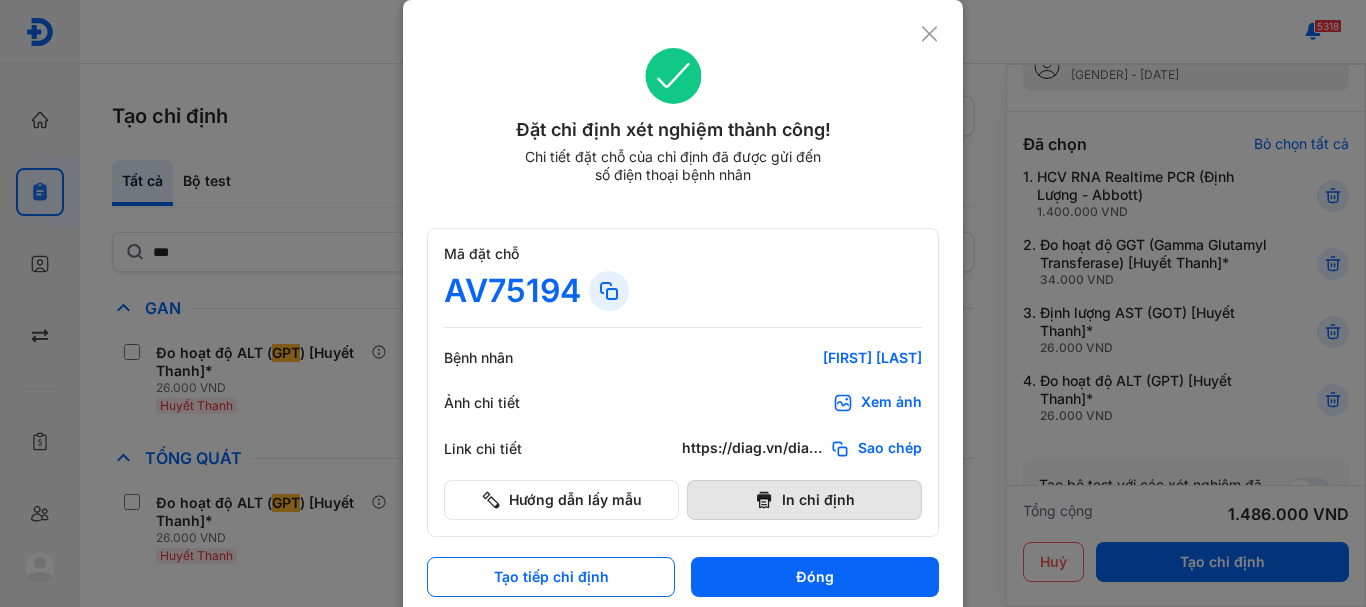 click on "In chỉ định" at bounding box center (804, 500) 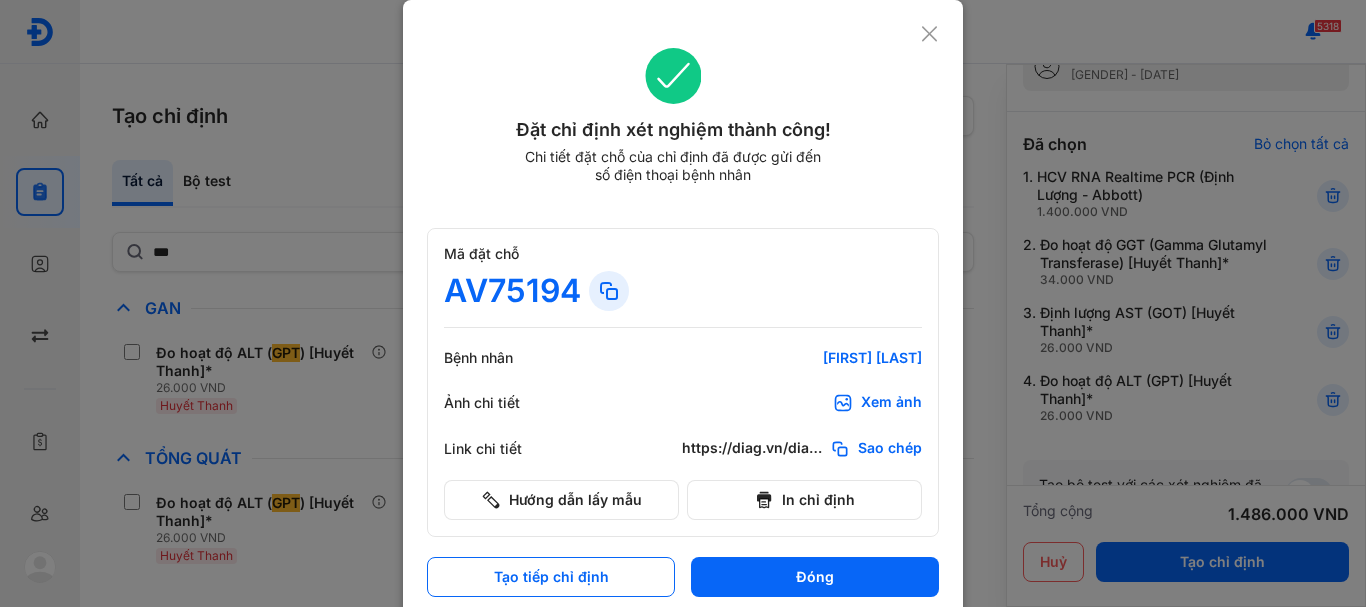 click 